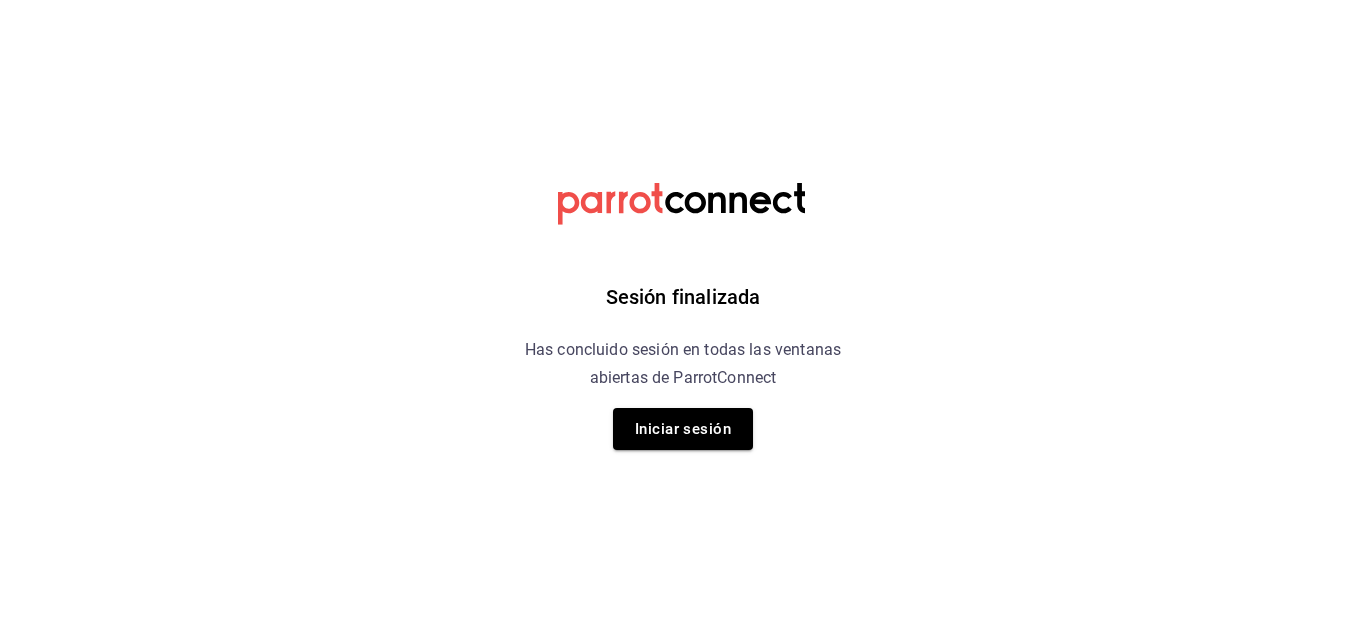 scroll, scrollTop: 0, scrollLeft: 0, axis: both 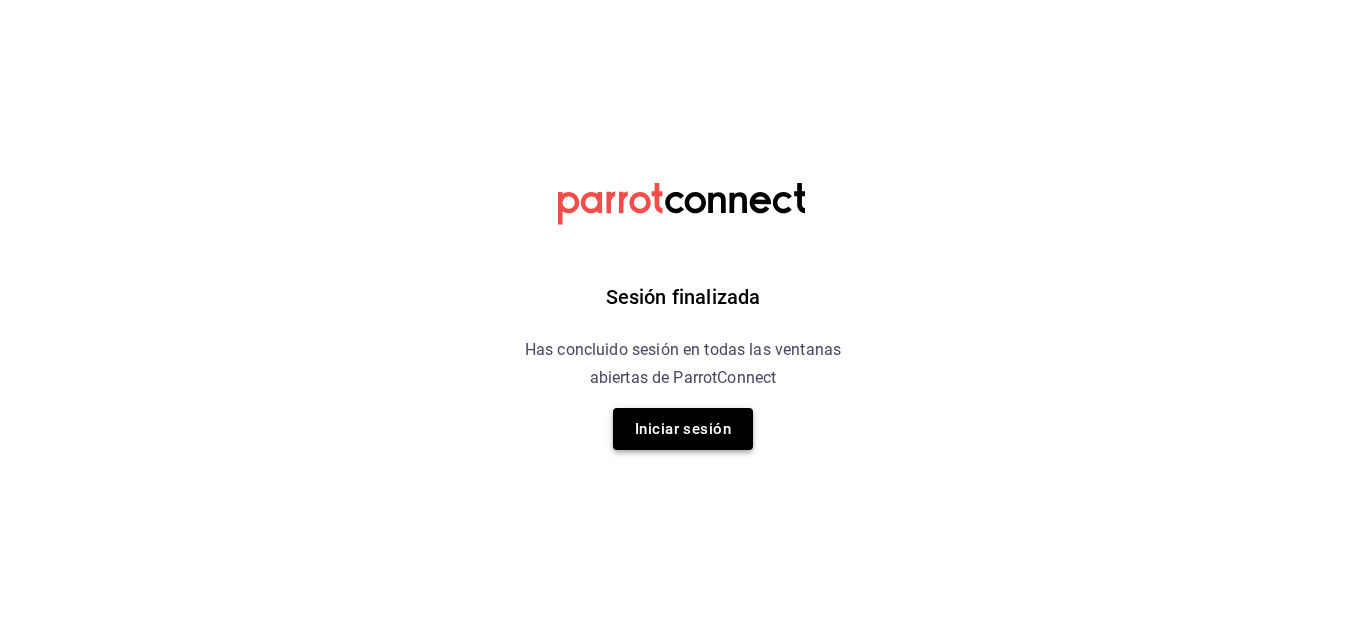 click on "Iniciar sesión" at bounding box center [683, 429] 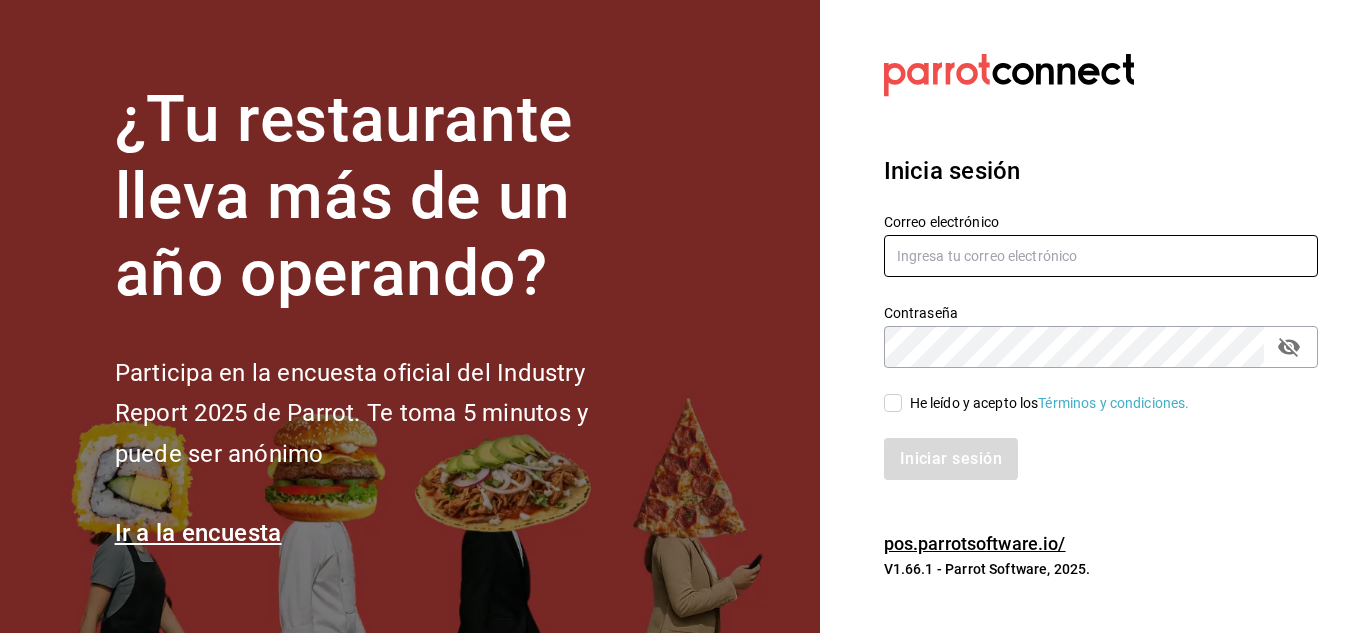 type on "[EMAIL]" 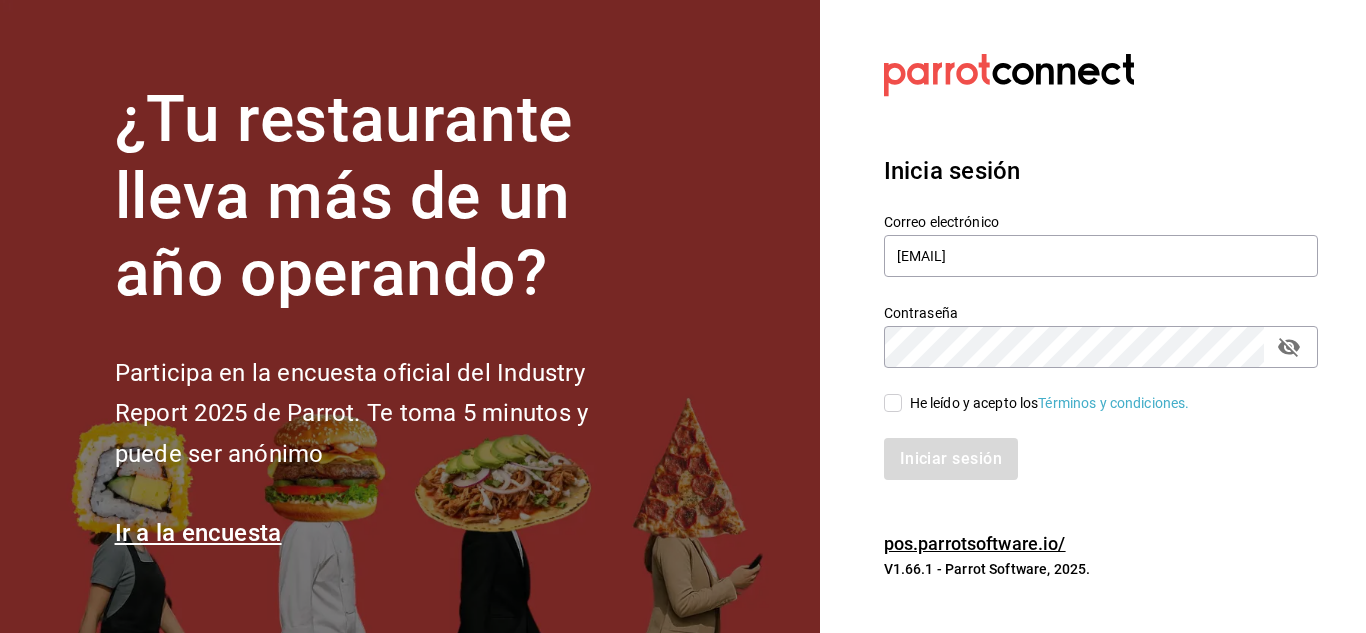 click on "He leído y acepto los  Términos y condiciones." at bounding box center (893, 403) 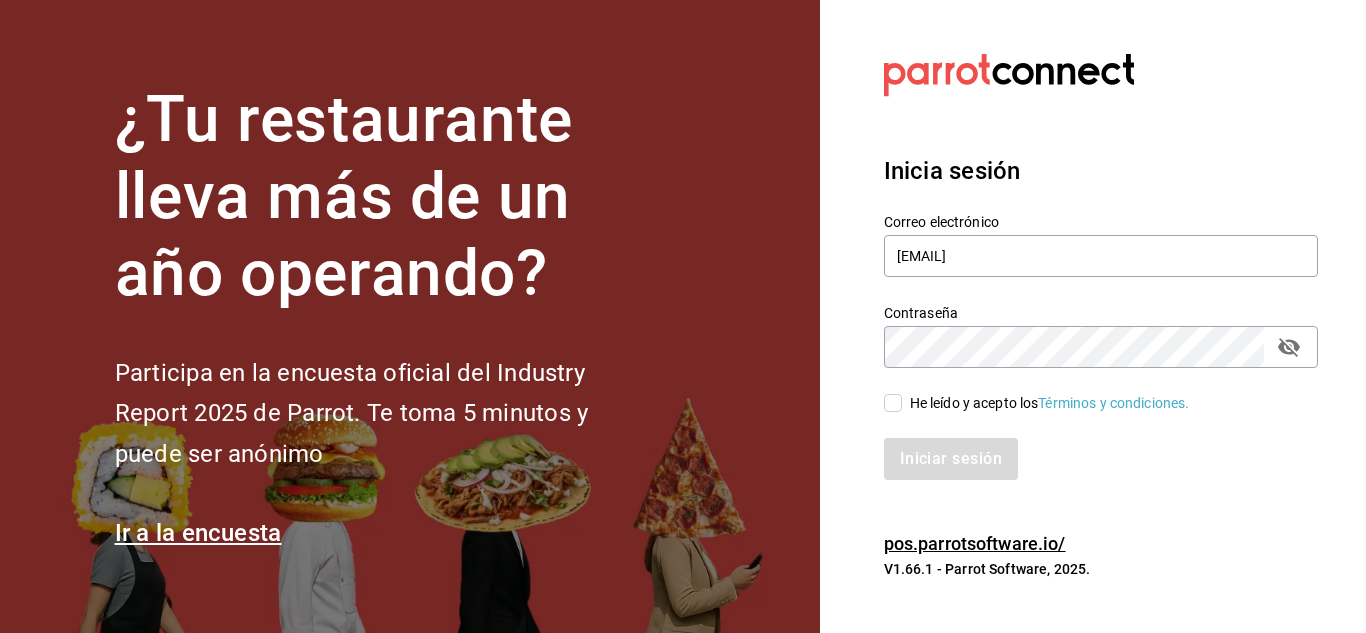 checkbox on "true" 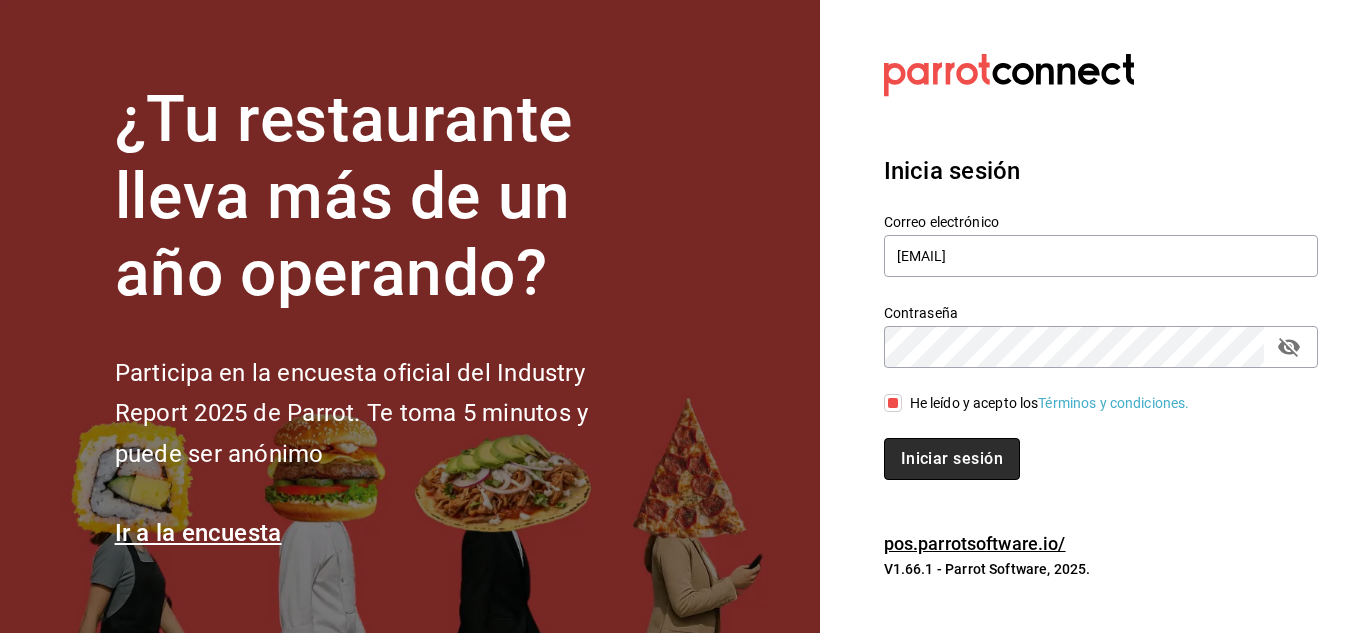 click on "Iniciar sesión" at bounding box center [952, 459] 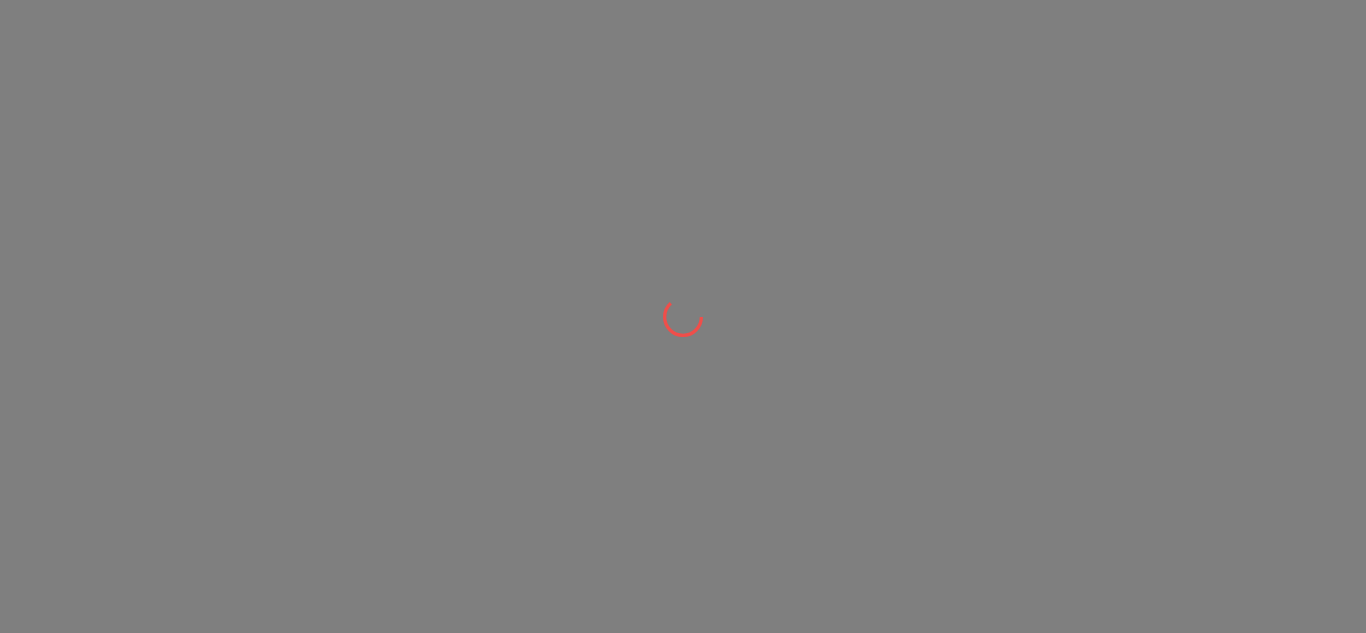 scroll, scrollTop: 0, scrollLeft: 0, axis: both 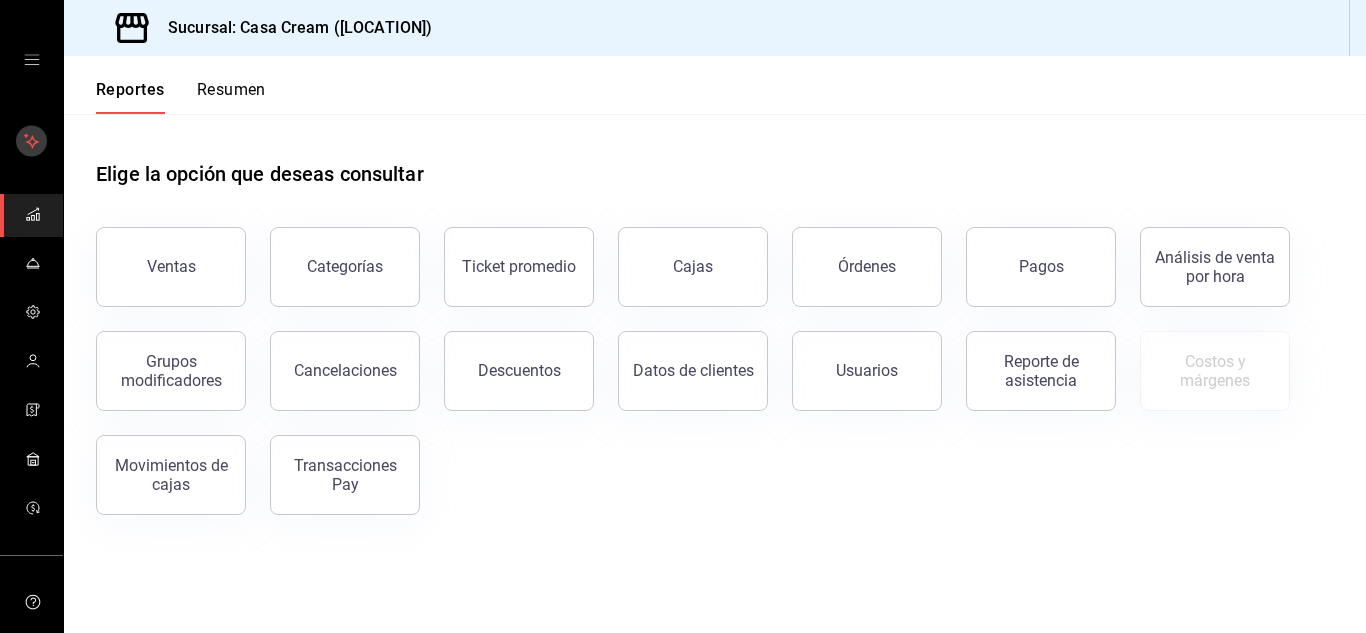 click 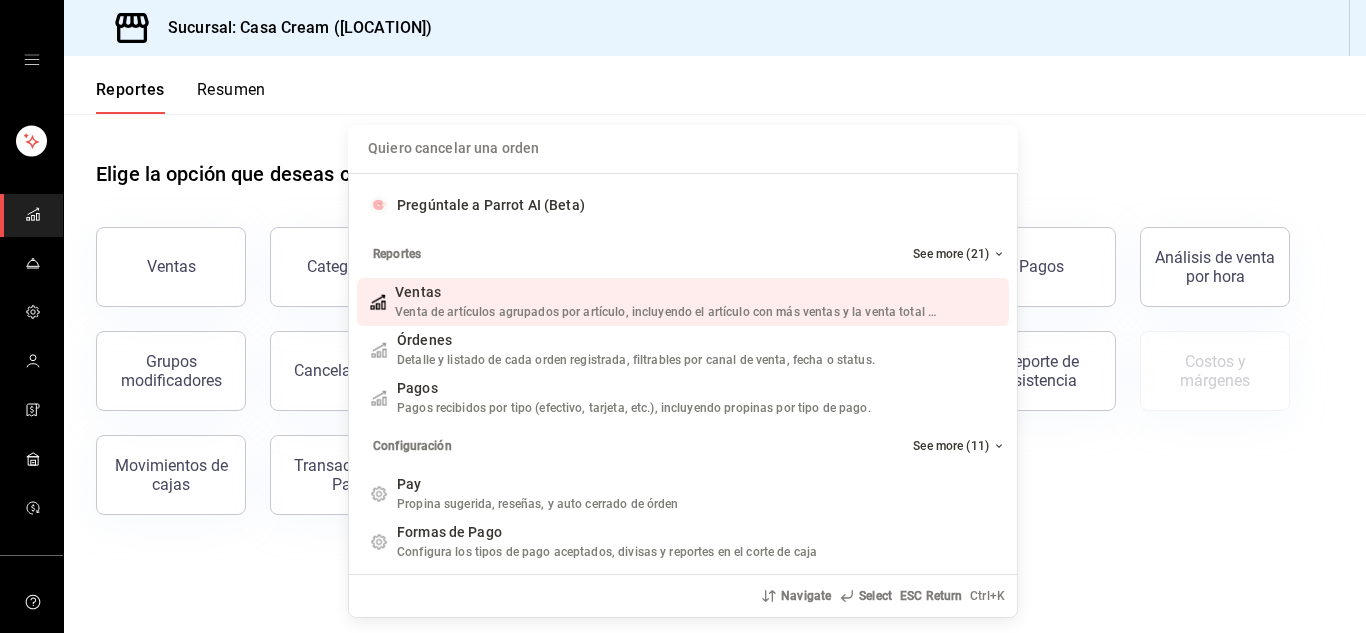 click on "Quiero cancelar una orden Pregúntale a Parrot AI (Beta) Reportes See more (21) Ventas Venta de artículos agrupados por artículo, incluyendo el artículo con más ventas y la venta total por periodo. Add shortcut Órdenes Detalle y listado de cada orden registrada, filtrables por canal de venta, fecha o status. Add shortcut Pagos Pagos recibidos por tipo (efectivo, tarjeta, etc.), incluyendo propinas por tipo de pago. Add shortcut Configuración See more (11) Pay Propina sugerida, reseñas, y auto cerrado de órden Add shortcut Formas de Pago Configura los tipos de pago aceptados, divisas y reportes en el corte de caja Add shortcut Descuentos Configura los descuentos aplicables a órdenes o artículos en el restaurante. Add shortcut Personal Roles Administra los roles de permisos disponibles en tu restaurante Add shortcut Usuarios Administra los usuarios, sus accesos y permisos así como notificaciones. Add shortcut Referidos Referidos Refiérenos a través de WhatsApp y recibe 1 mes gratis de suscripción" at bounding box center [683, 316] 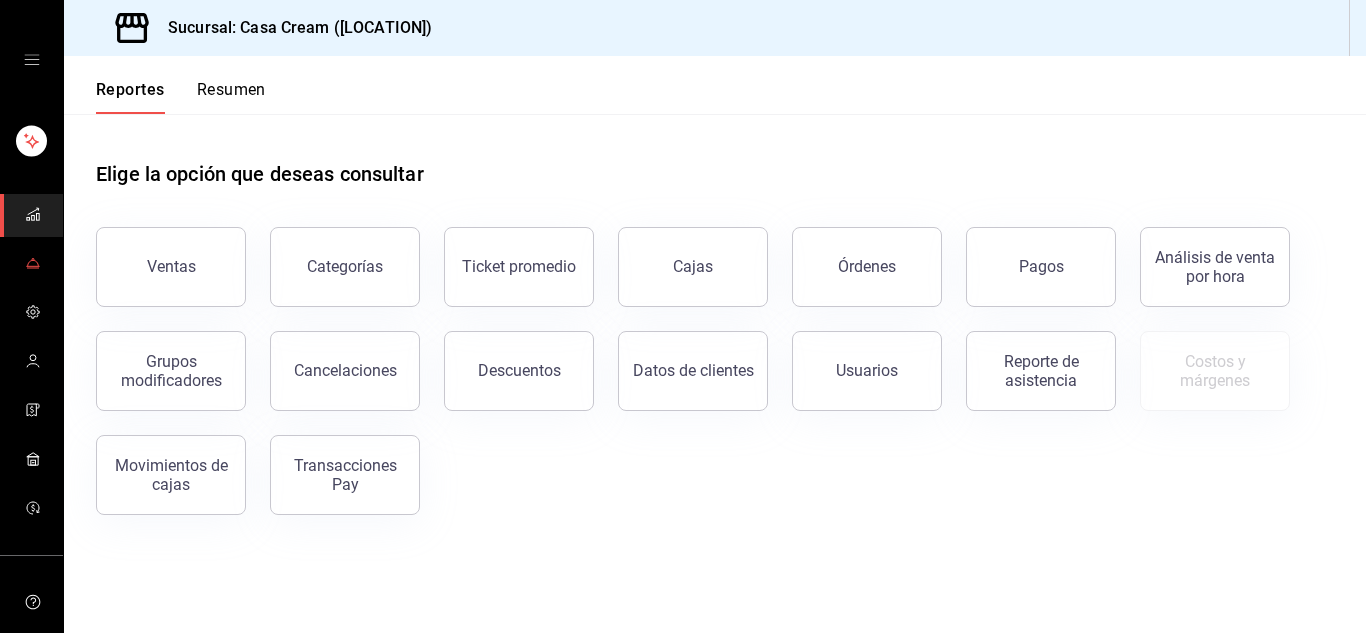 click 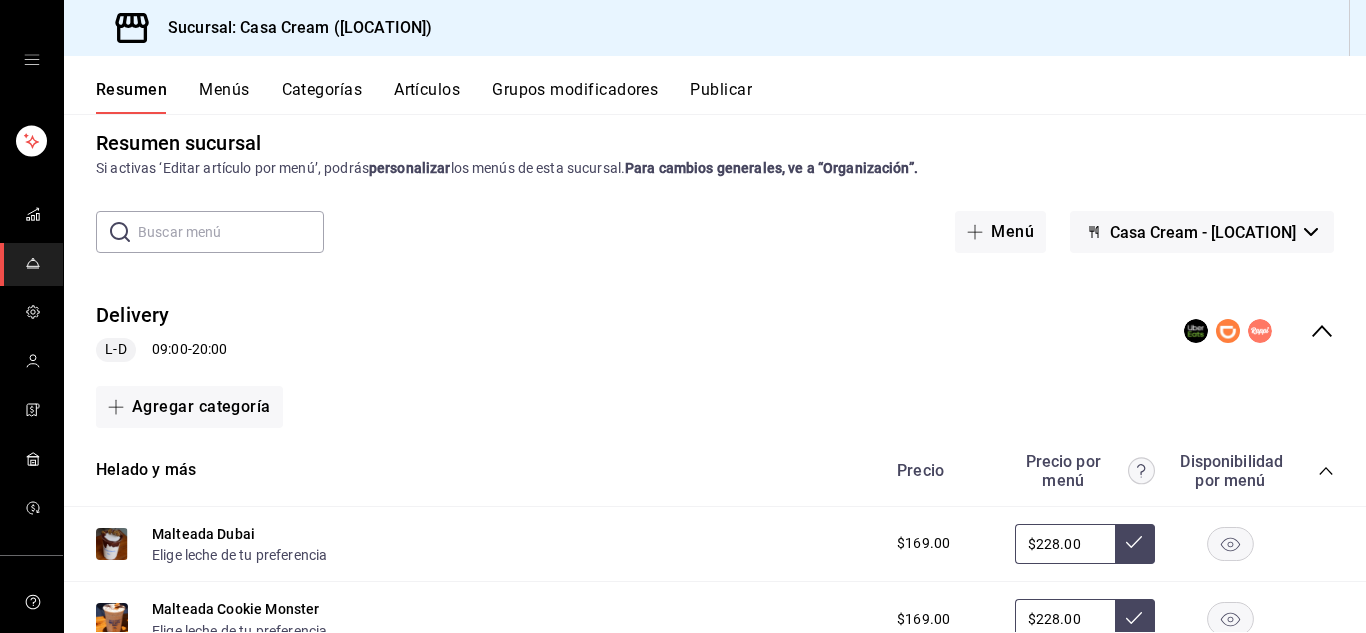 scroll, scrollTop: 0, scrollLeft: 0, axis: both 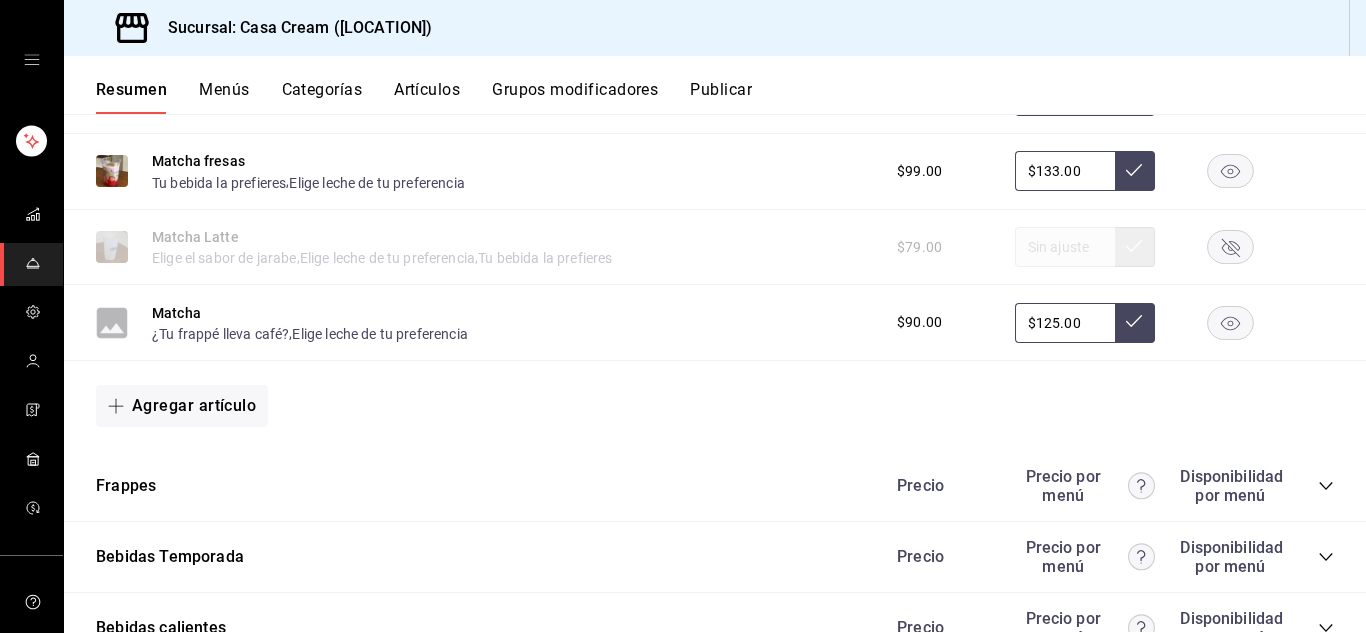 click on "Artículos" at bounding box center [427, 97] 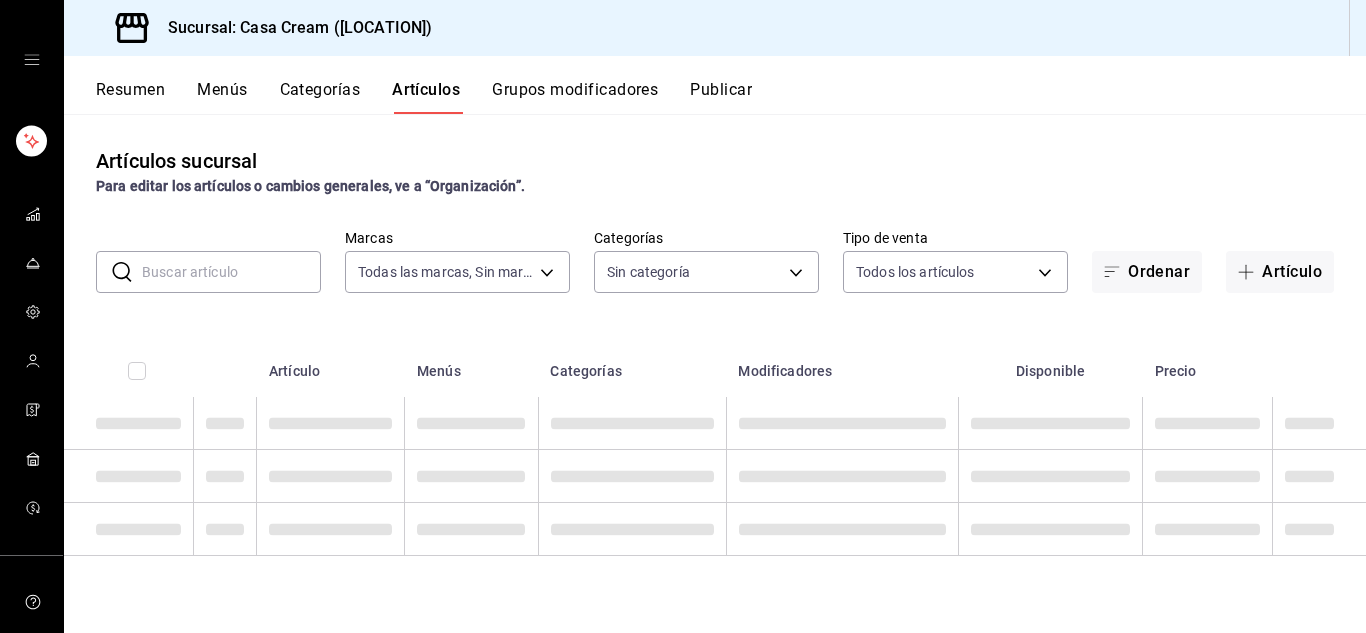 type on "e701ff77-f42f-498f-96da-d699592783c2" 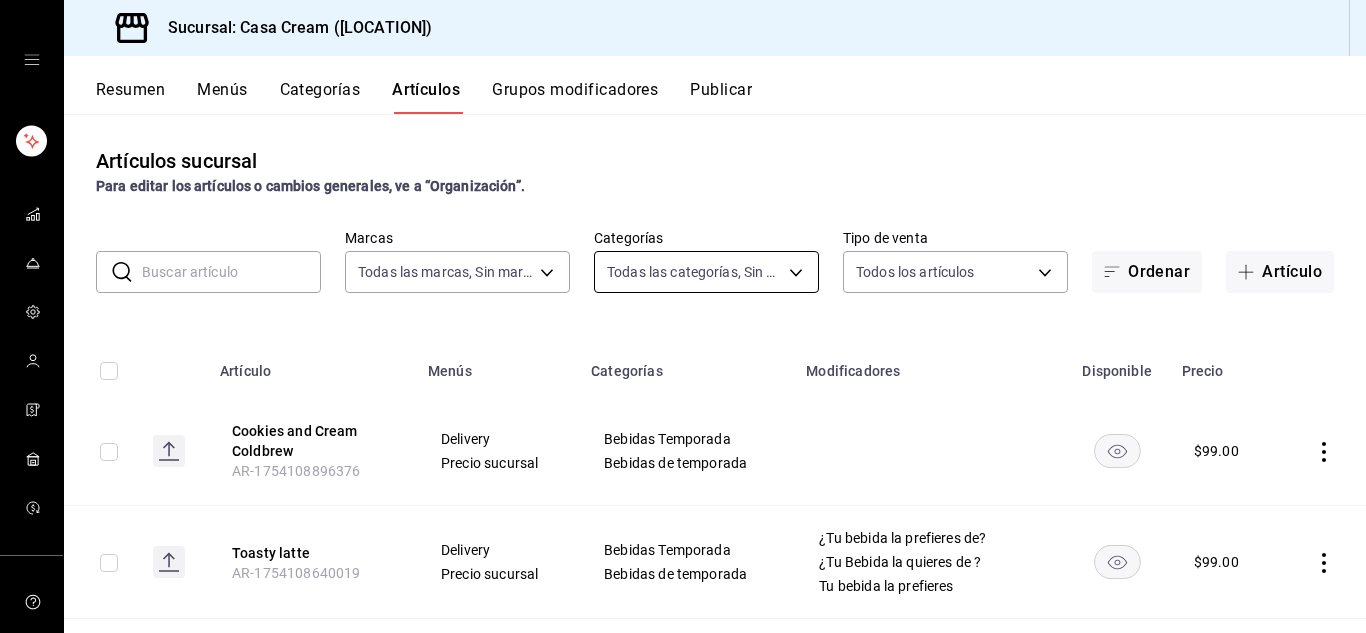 type on "01400e8e-3617-4bd3-a7d4-8201bd4d0e1f,c1bffb07-a2f1-4471-94a3-5d65ea35d6a4,339885d7-d19a-440f-93bf-418e0704160b,dc66ff44-704a-422e-b50d-b731958c292d,5acd5a13-9af1-42cd-a384-b70ed17b858b,63102c03-a13d-47f7-b26f-138b9b10c620,0cd542a6-90cf-469d-becf-0ee29dbaf2a5,c67da809-86e2-4d3e-b713-1e07d2e80782,1dcb986c-d522-4312-b7e4-652ec04cec54,edd2ffbe-9d8c-45b8-ad73-8205dec230af,f5bc64fb-4261-4518-902e-f4d479fd3947,85d43f30-d13b-4683-aac0-0cdb9b6a4738,5bc817ea-b466-4285-9983-c585729450f5,98ac827e-59fd-48f4-b1e0-81c2504c4a95,623e124d-f4fd-4c19-9ca7-347b9c9dd347" 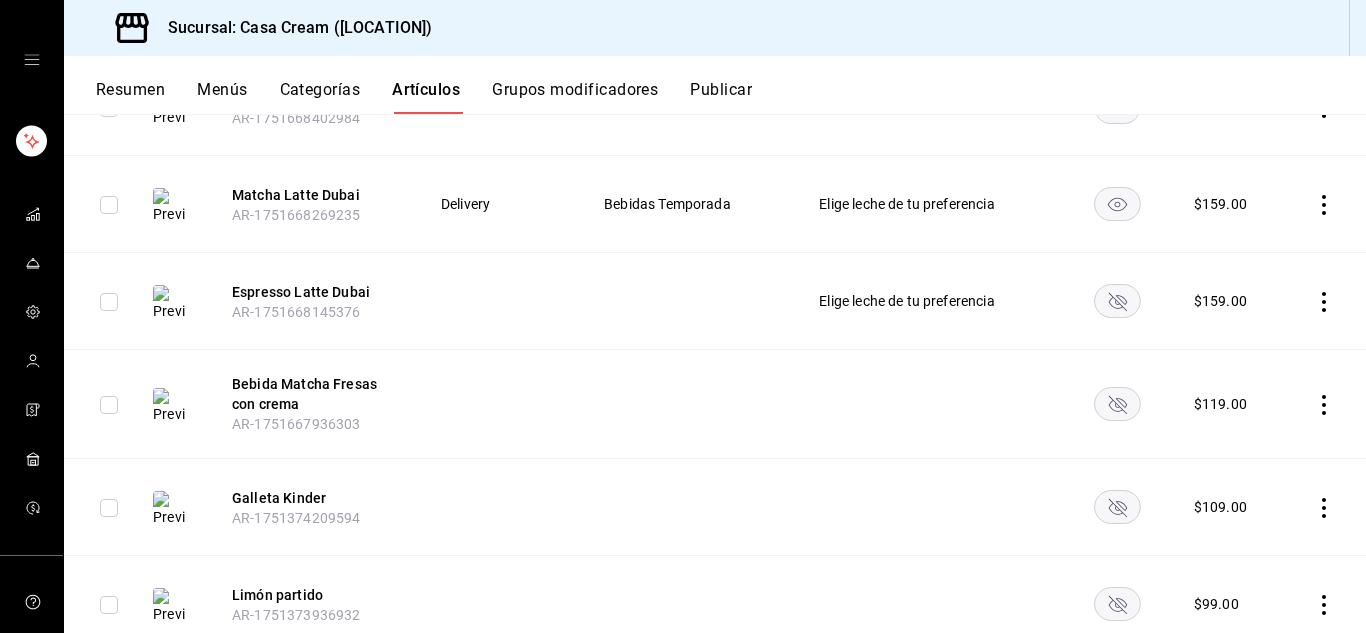 scroll, scrollTop: 1452, scrollLeft: 0, axis: vertical 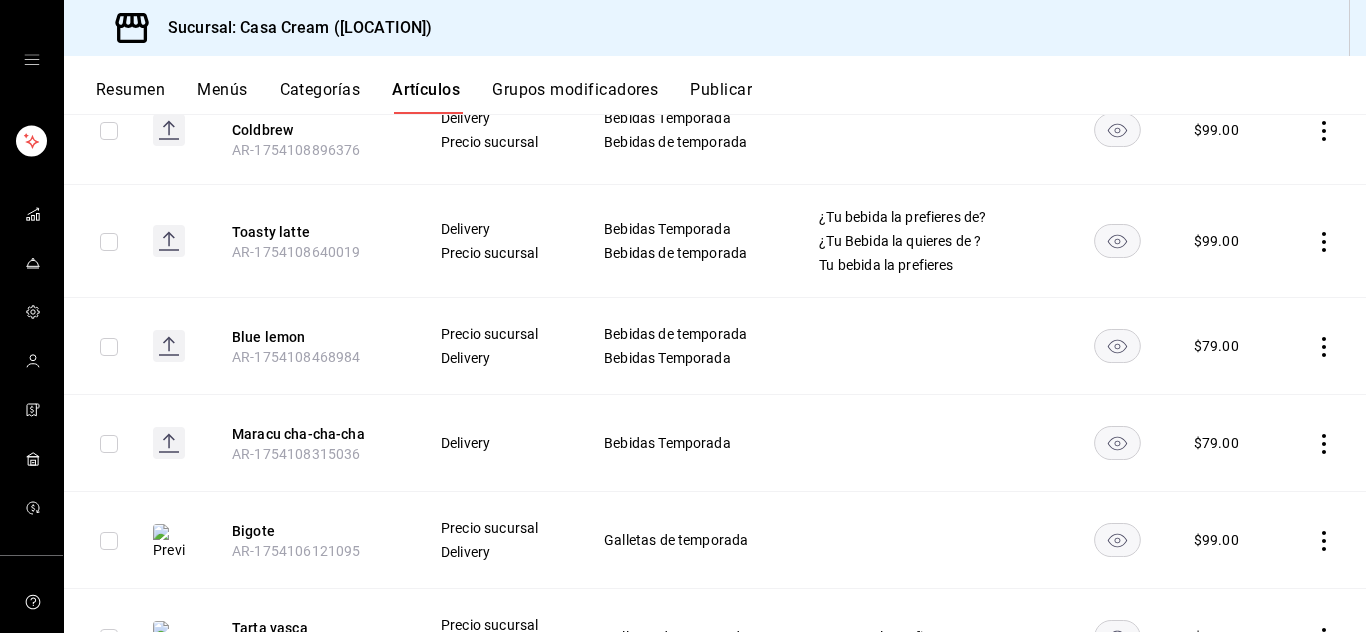 click 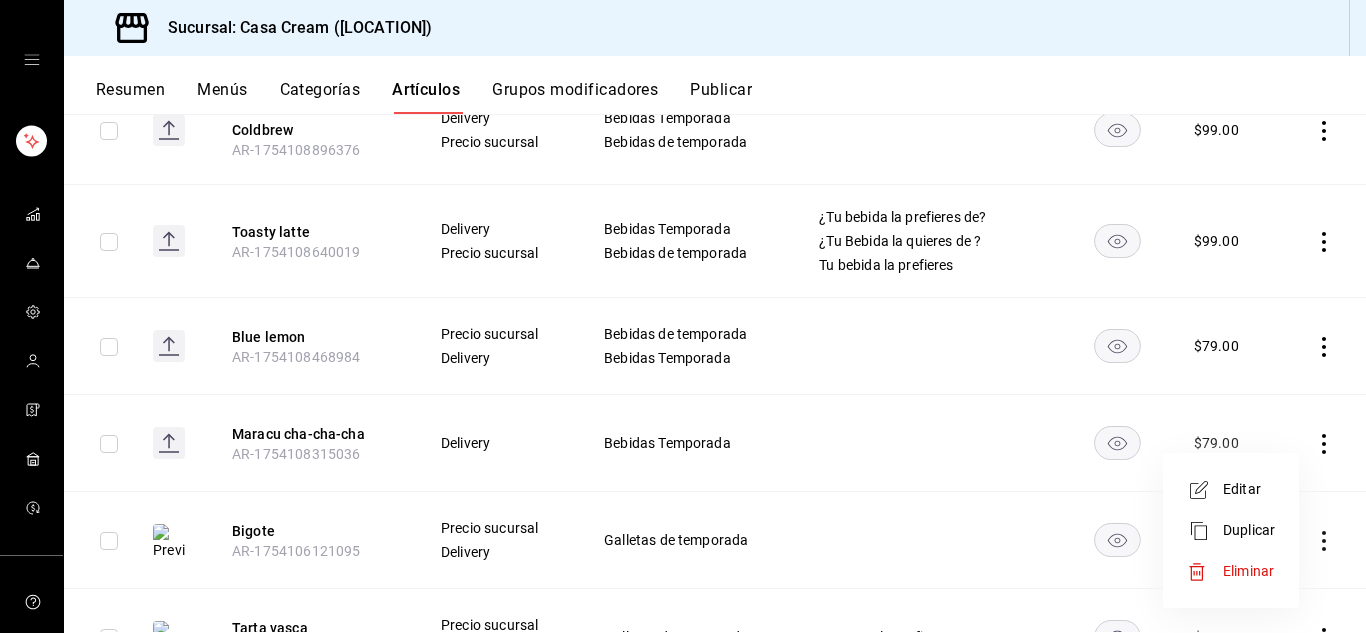 click at bounding box center [1205, 490] 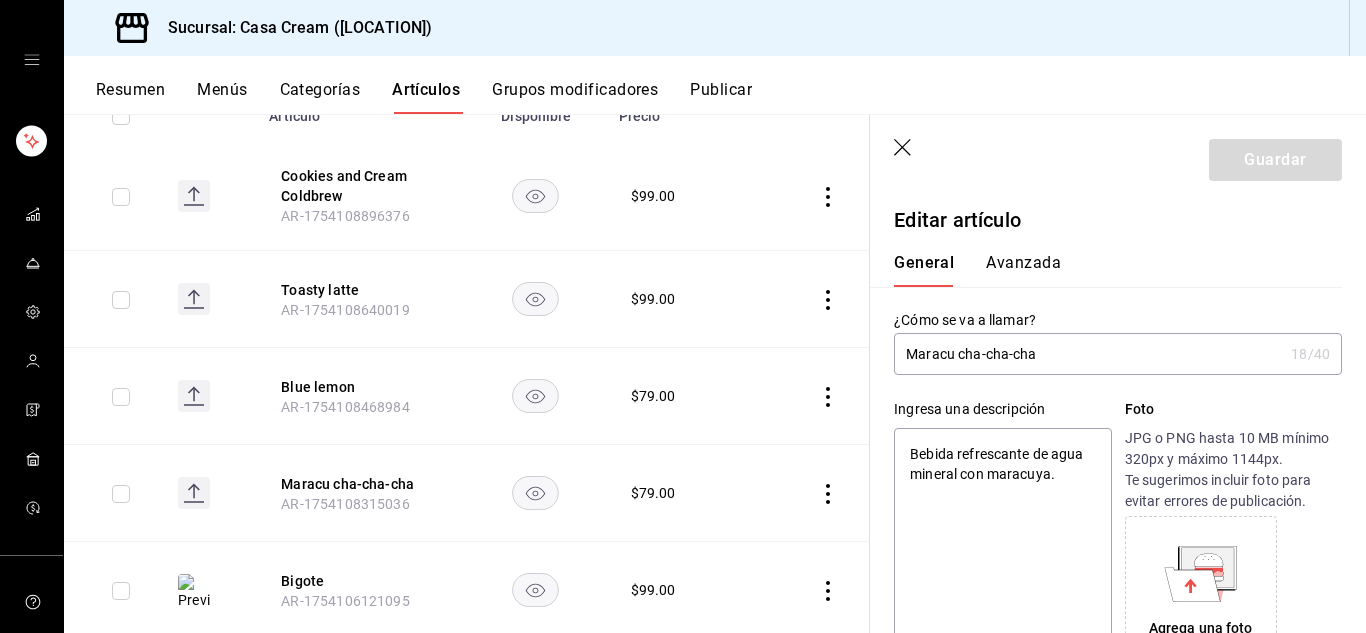 type on "x" 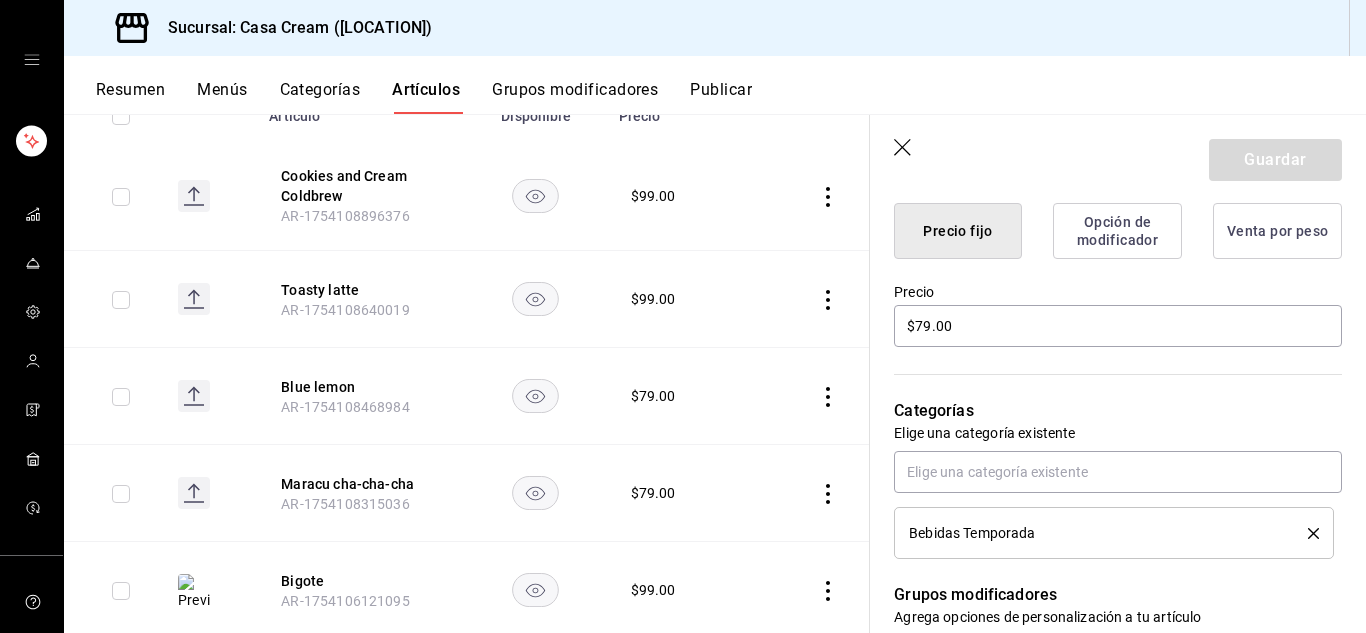 scroll, scrollTop: 508, scrollLeft: 0, axis: vertical 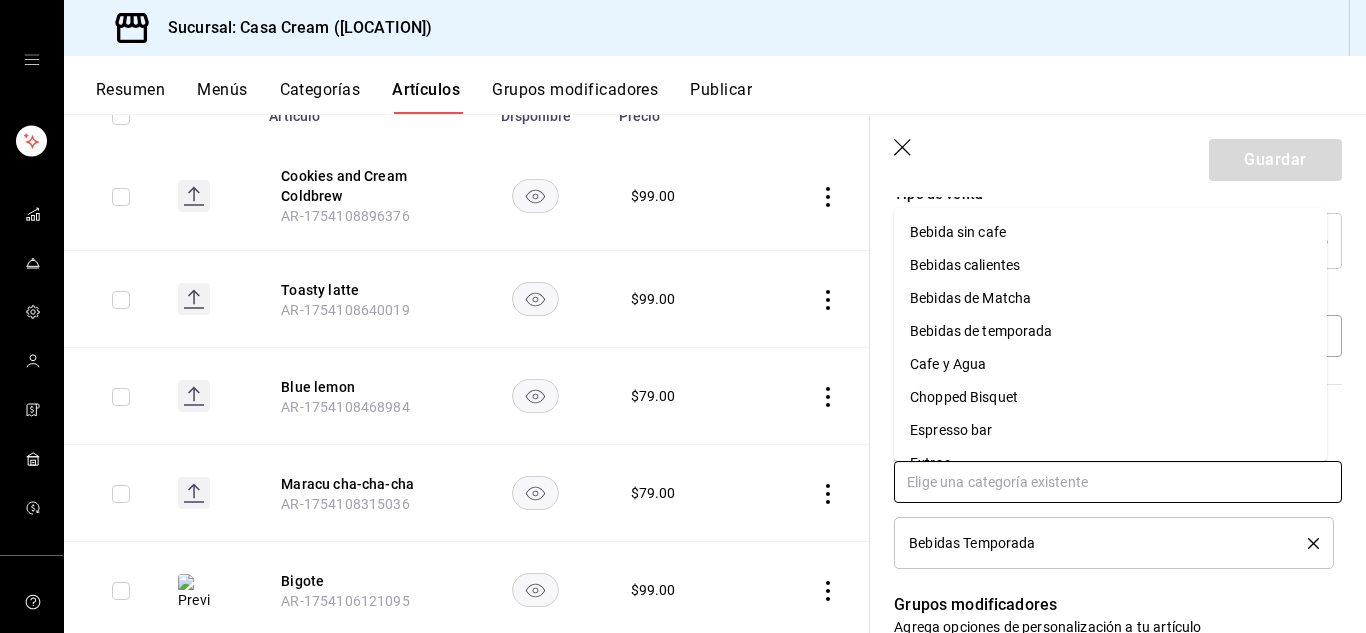 click at bounding box center (1118, 482) 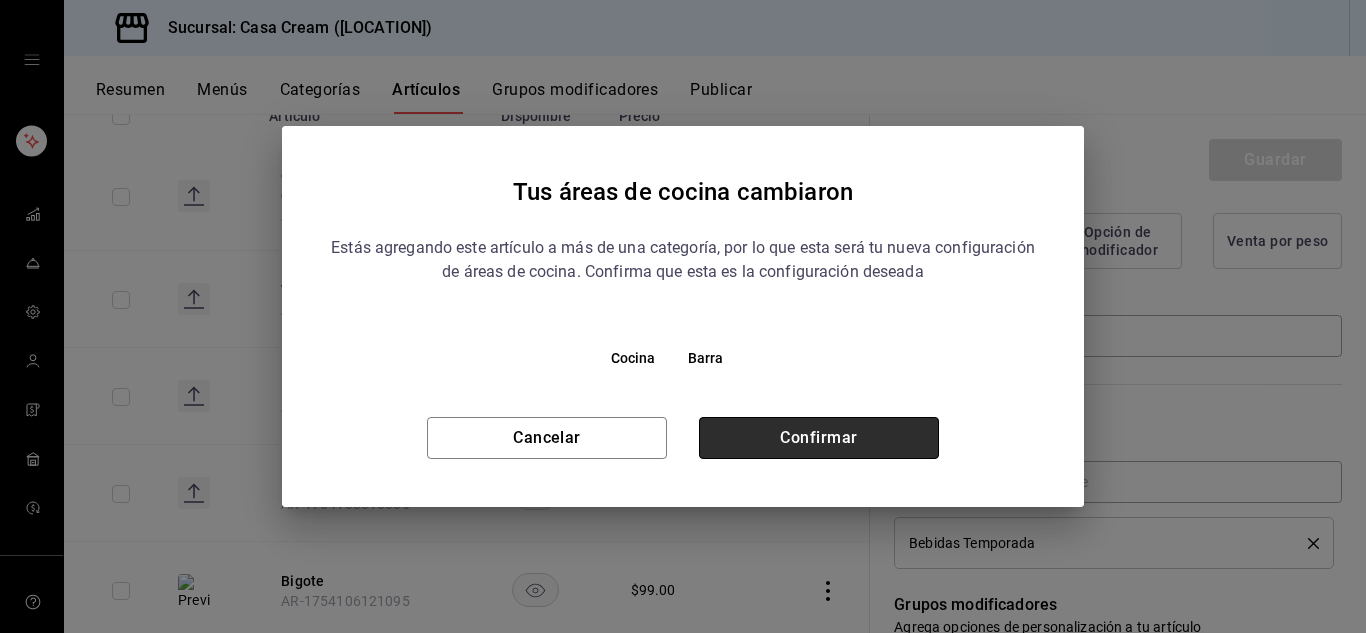click on "Confirmar" at bounding box center (819, 438) 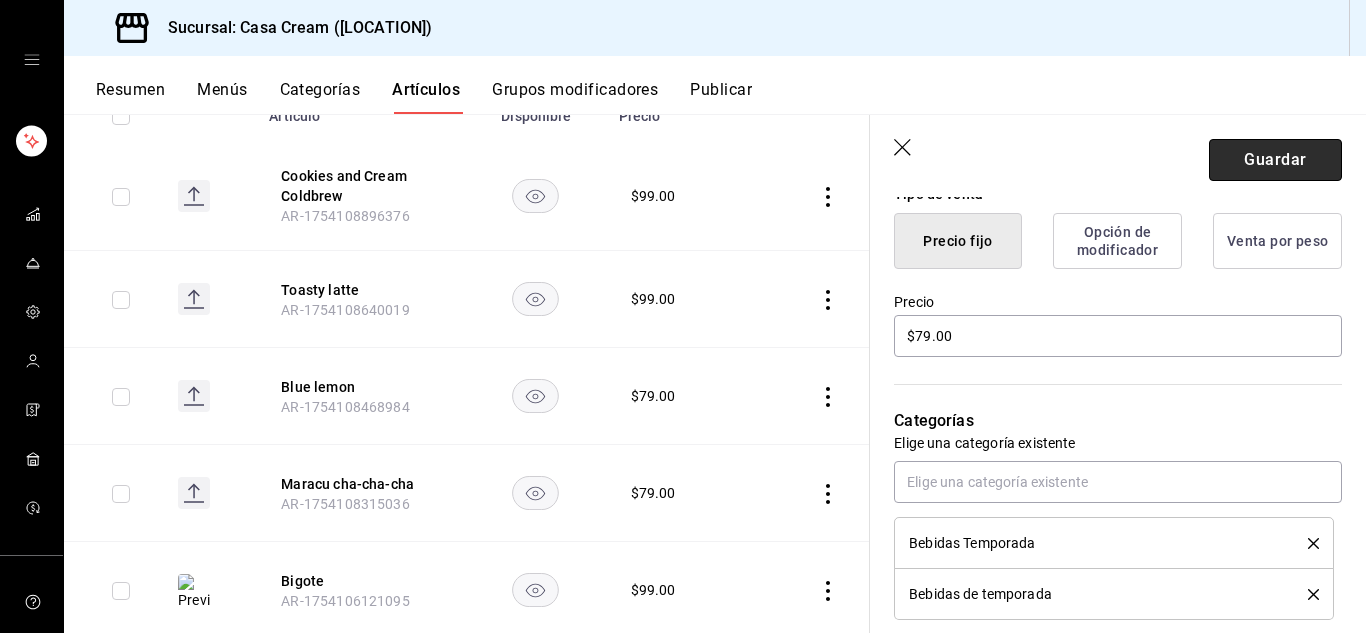 click on "Guardar" at bounding box center (1275, 160) 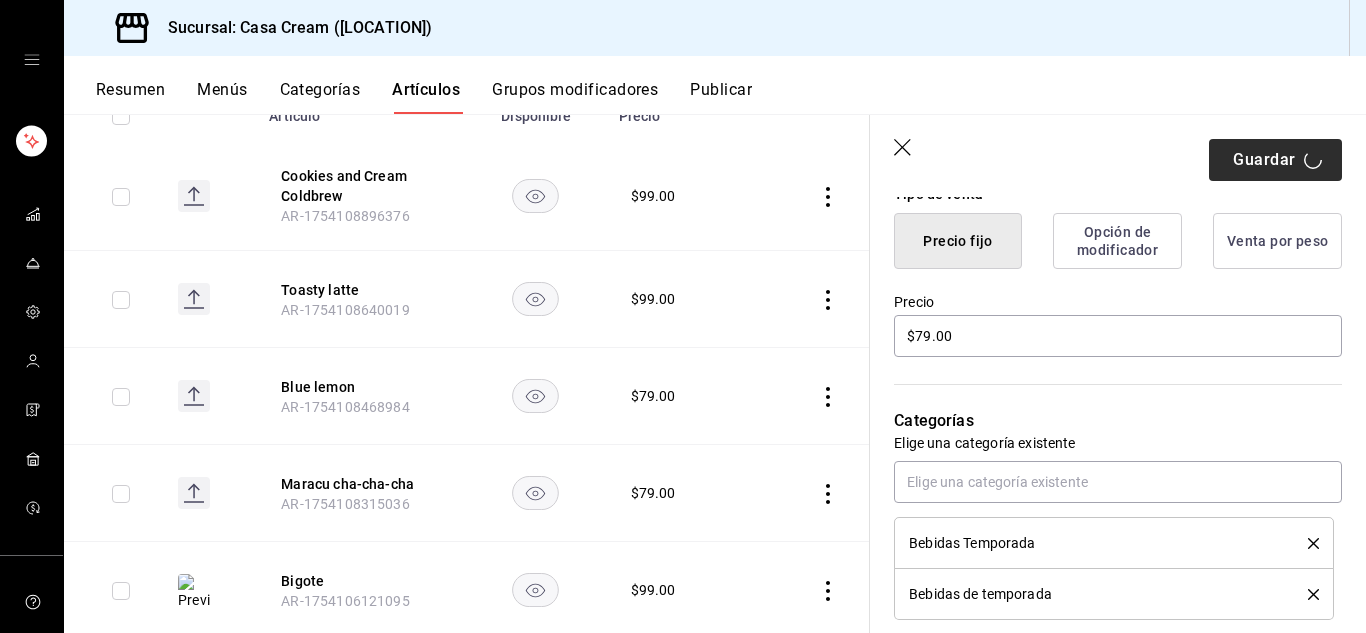 type on "x" 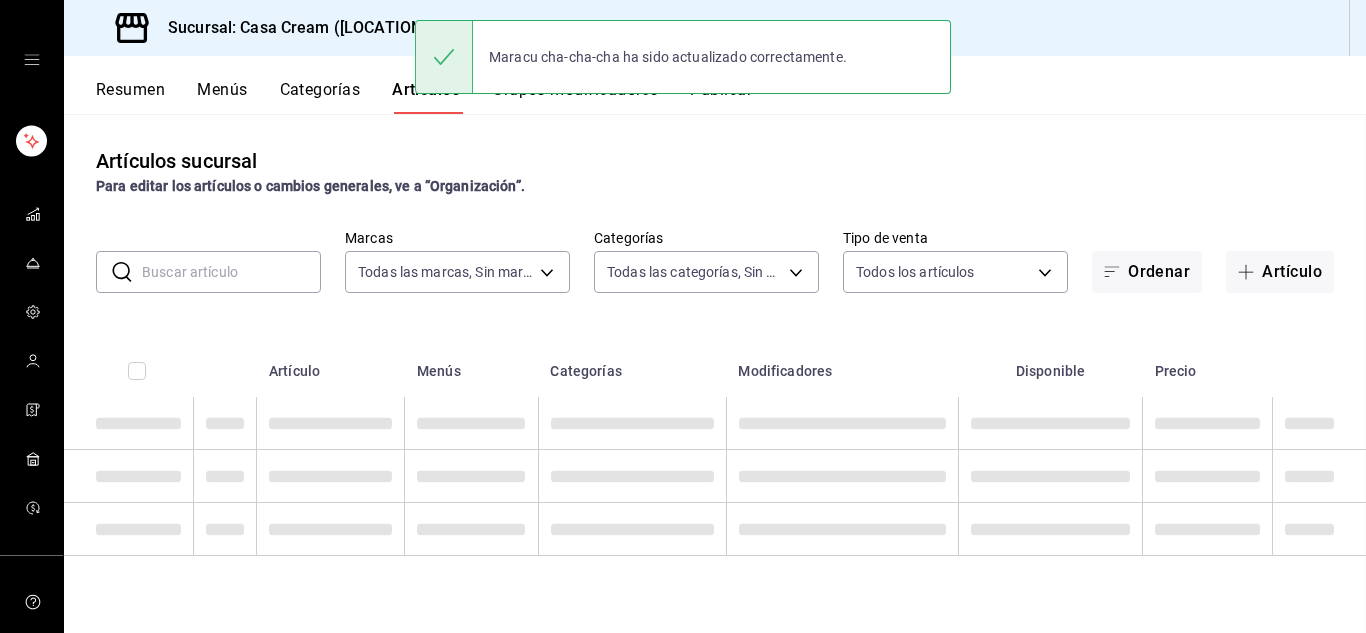 scroll, scrollTop: 0, scrollLeft: 0, axis: both 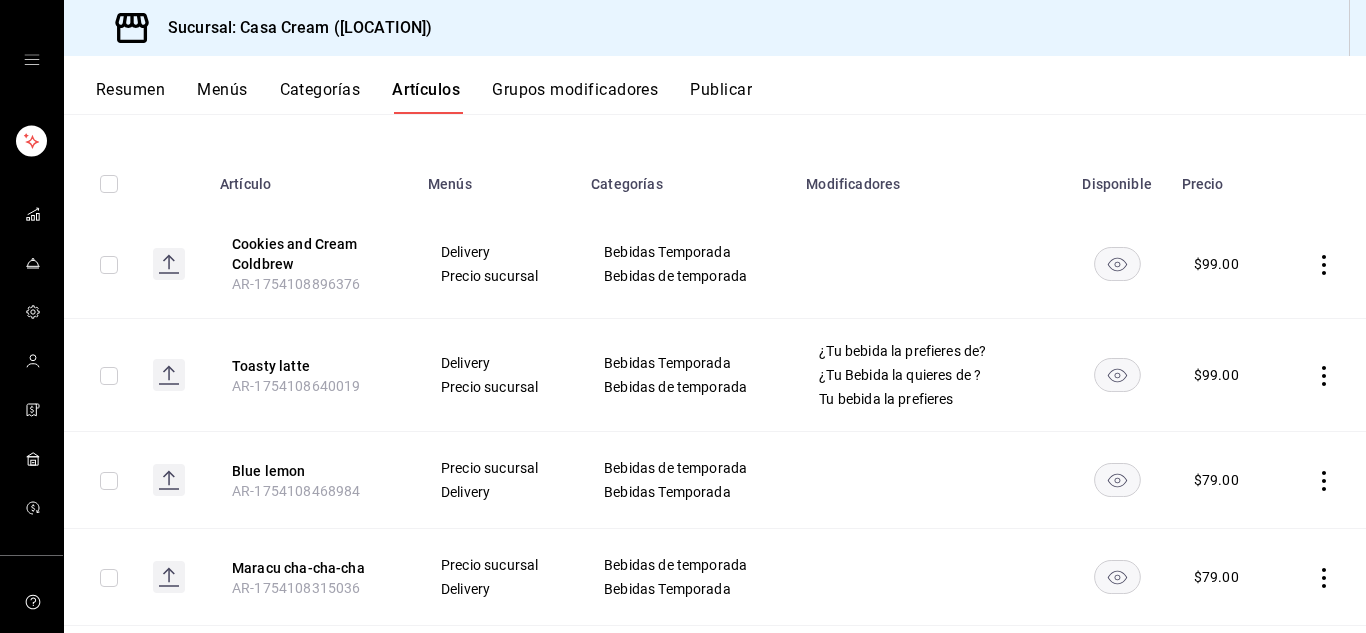 click at bounding box center (1324, 178) 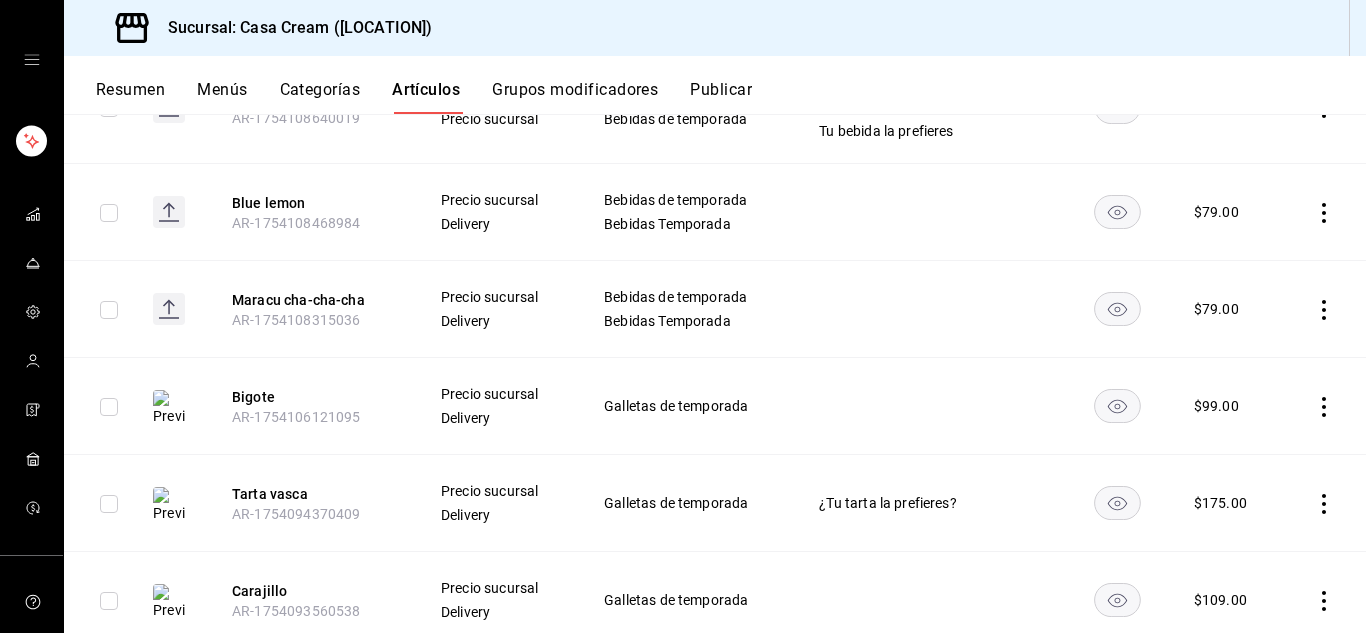scroll, scrollTop: 465, scrollLeft: 0, axis: vertical 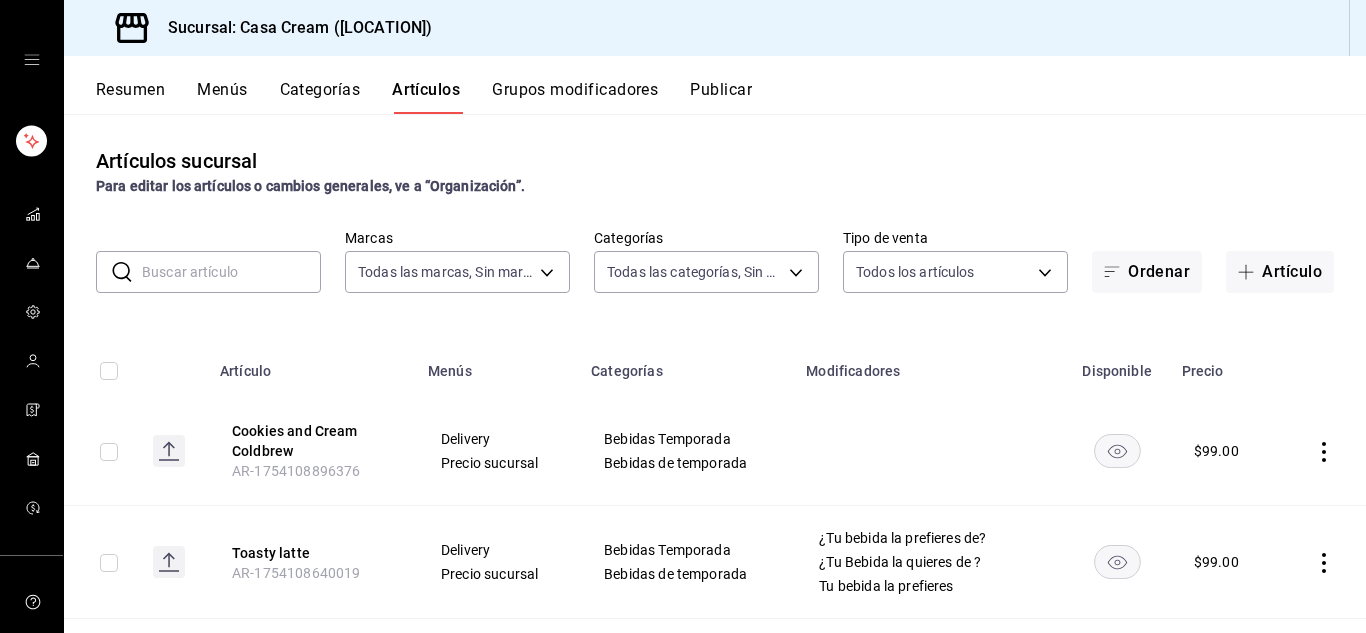 click on "Publicar" at bounding box center (721, 97) 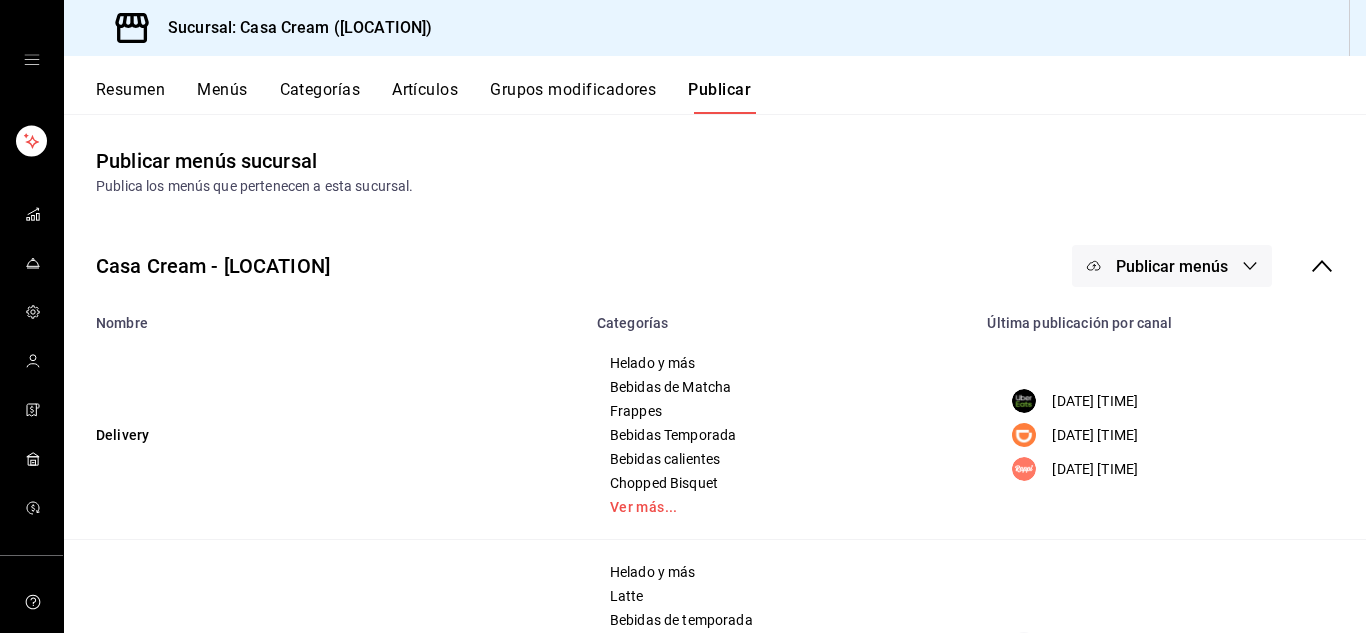 click on "Casa Cream - Mty Publicar menús" at bounding box center (715, 266) 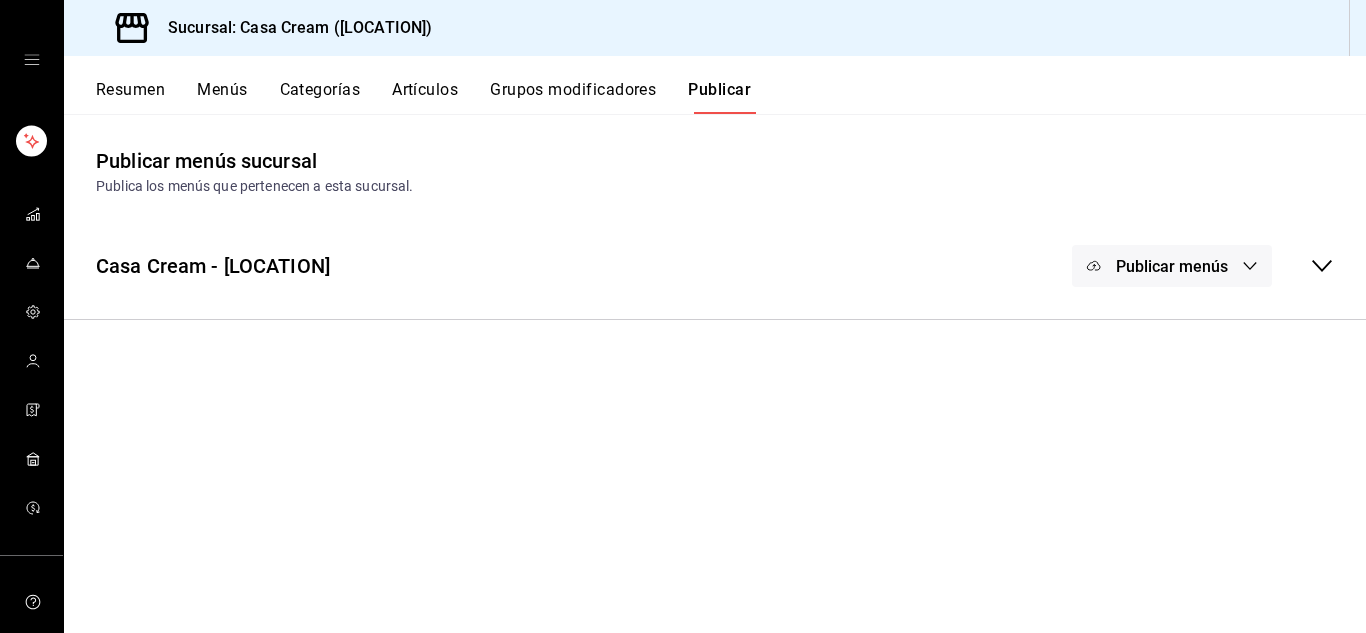 click on "Publicar menús" at bounding box center (1172, 266) 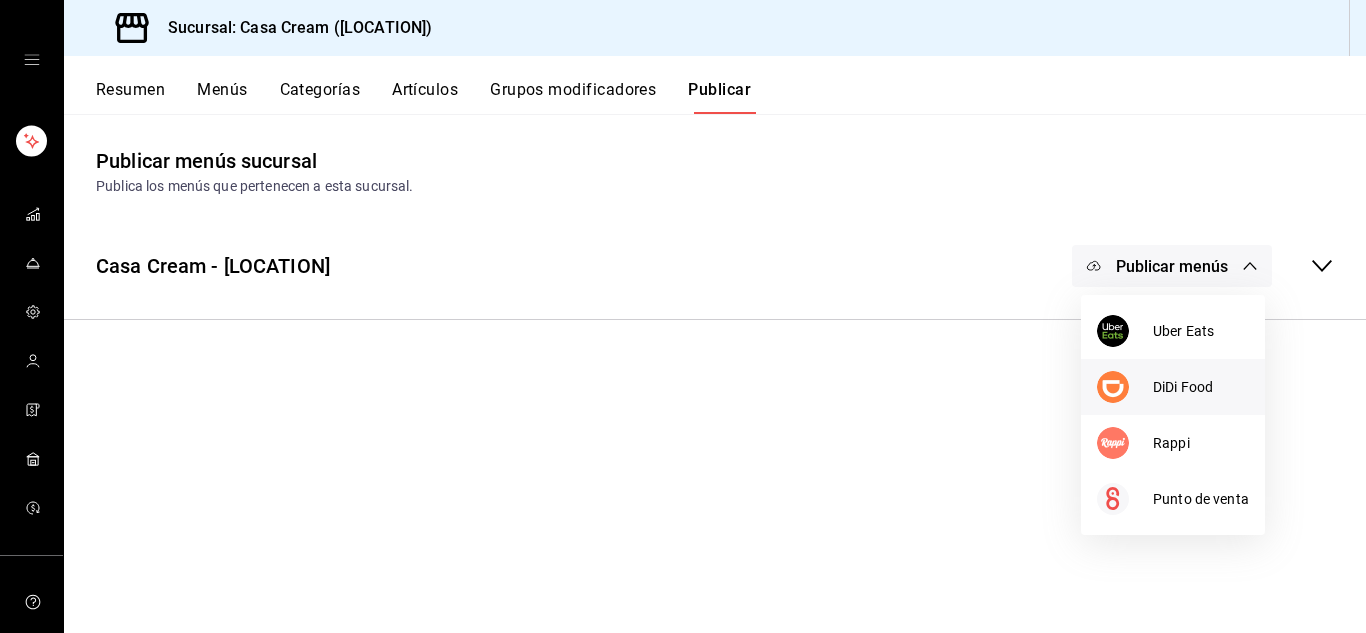 click on "DiDi Food" at bounding box center [1201, 387] 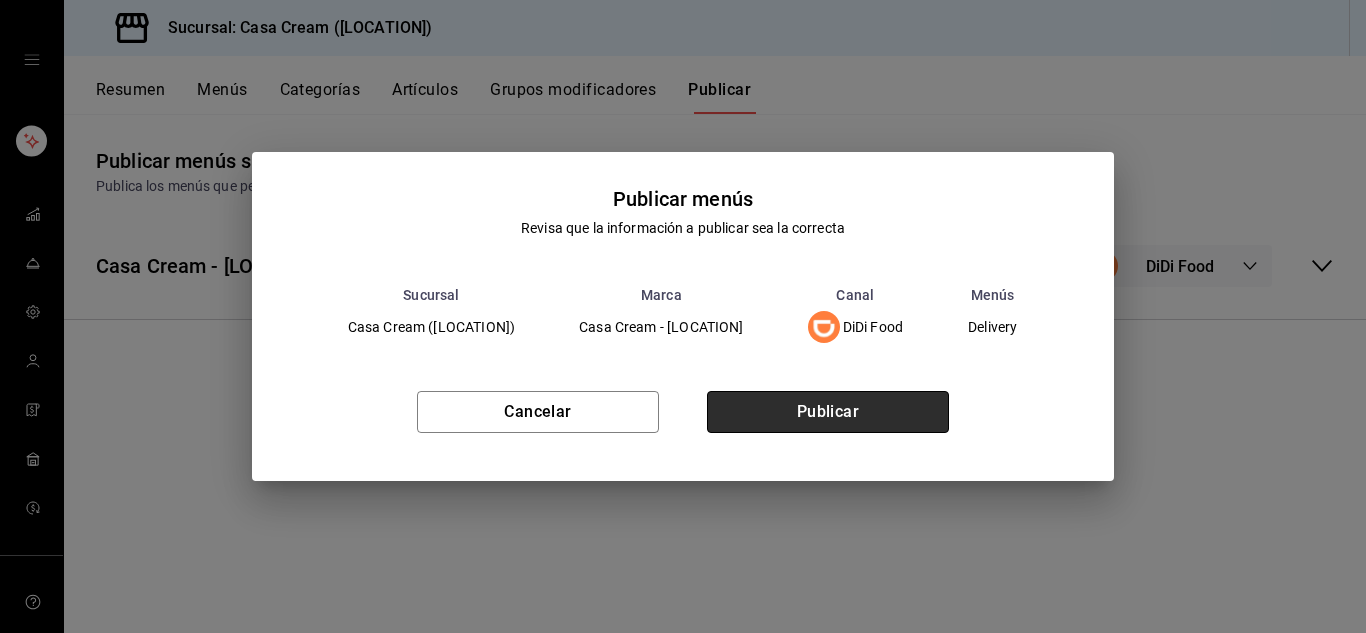 click on "Publicar" at bounding box center (828, 412) 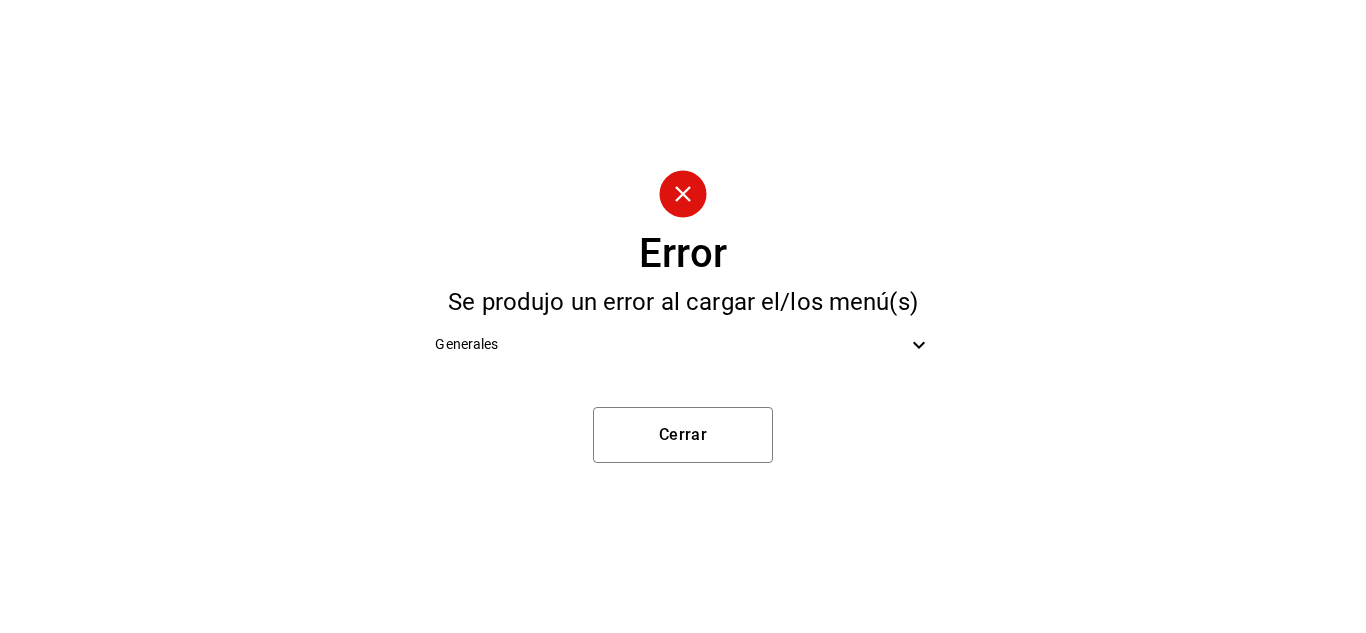 click on "Generales" at bounding box center (682, 344) 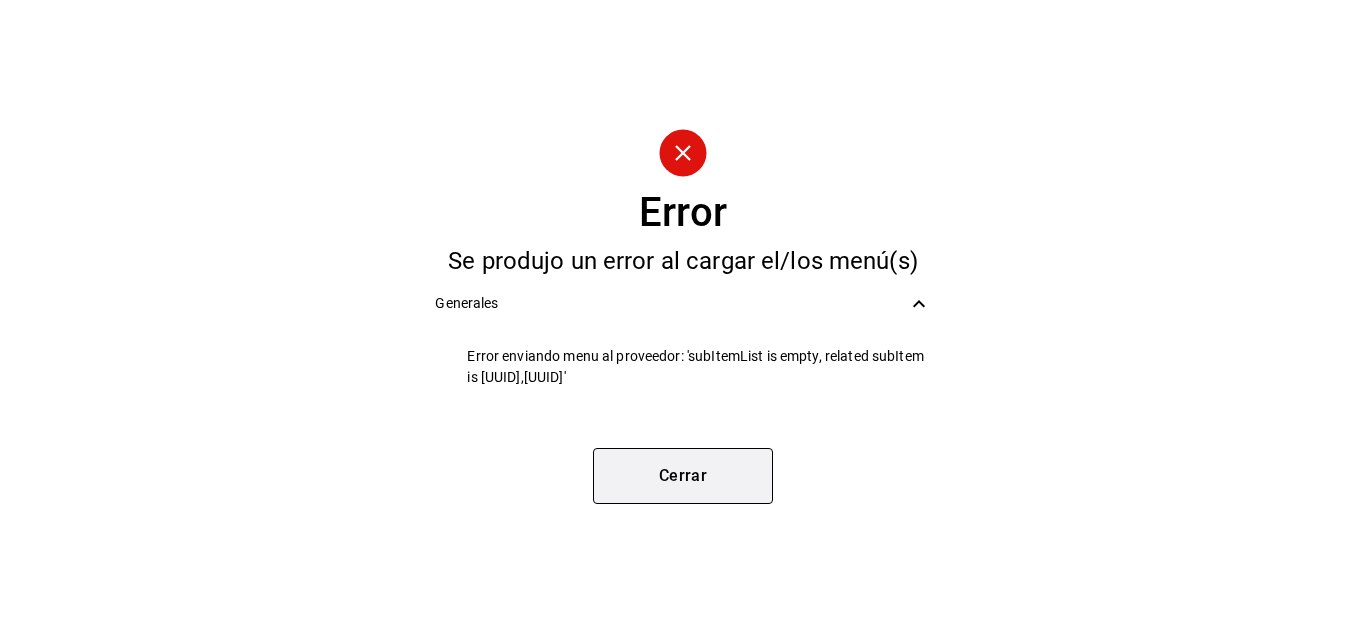 click on "Cerrar" at bounding box center [683, 476] 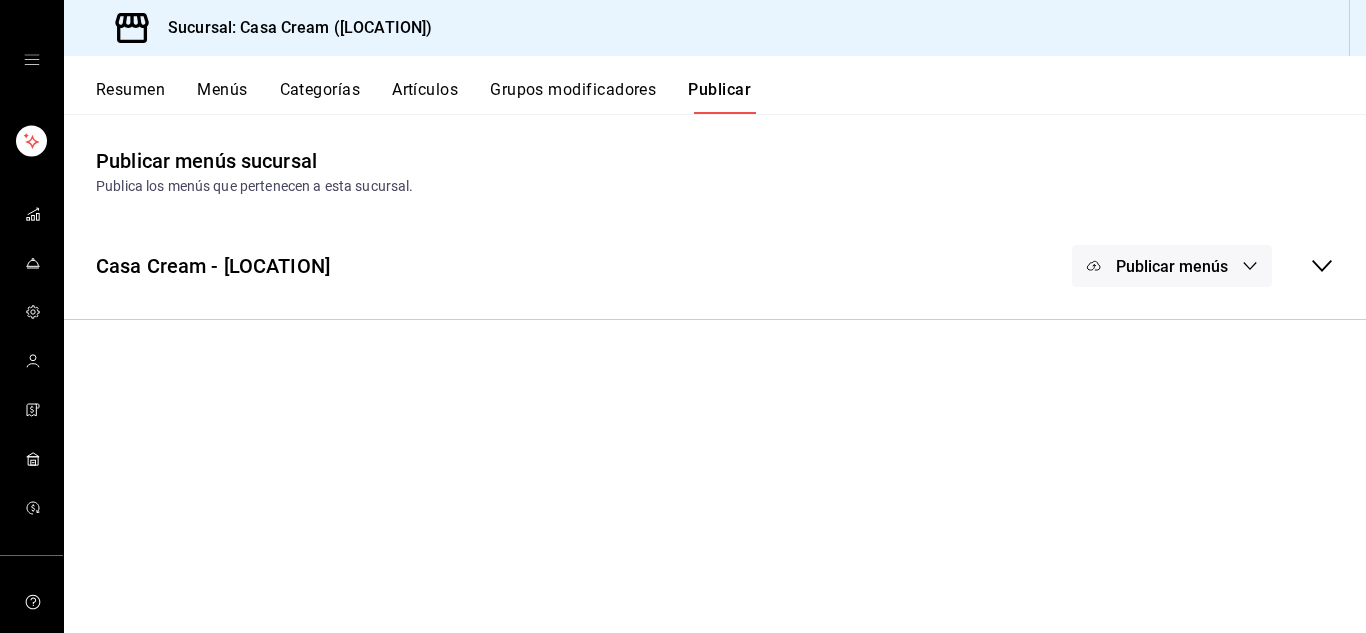 click on "Publicar menús" at bounding box center (1172, 266) 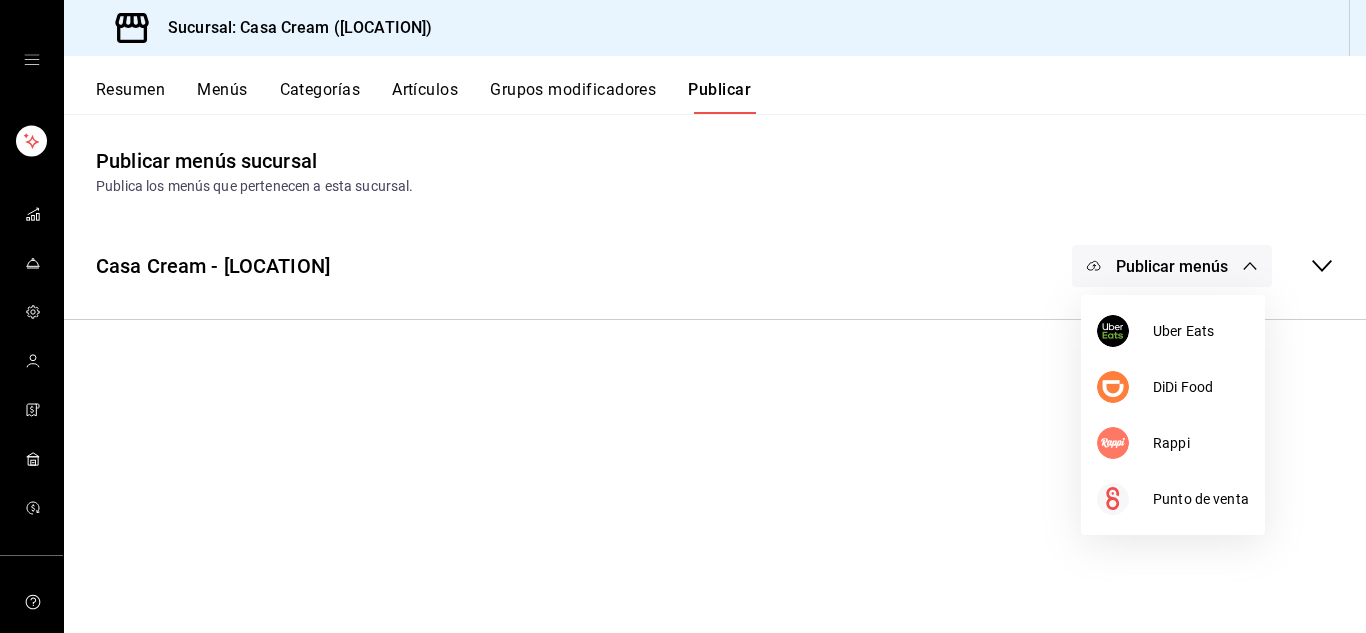 click at bounding box center (683, 316) 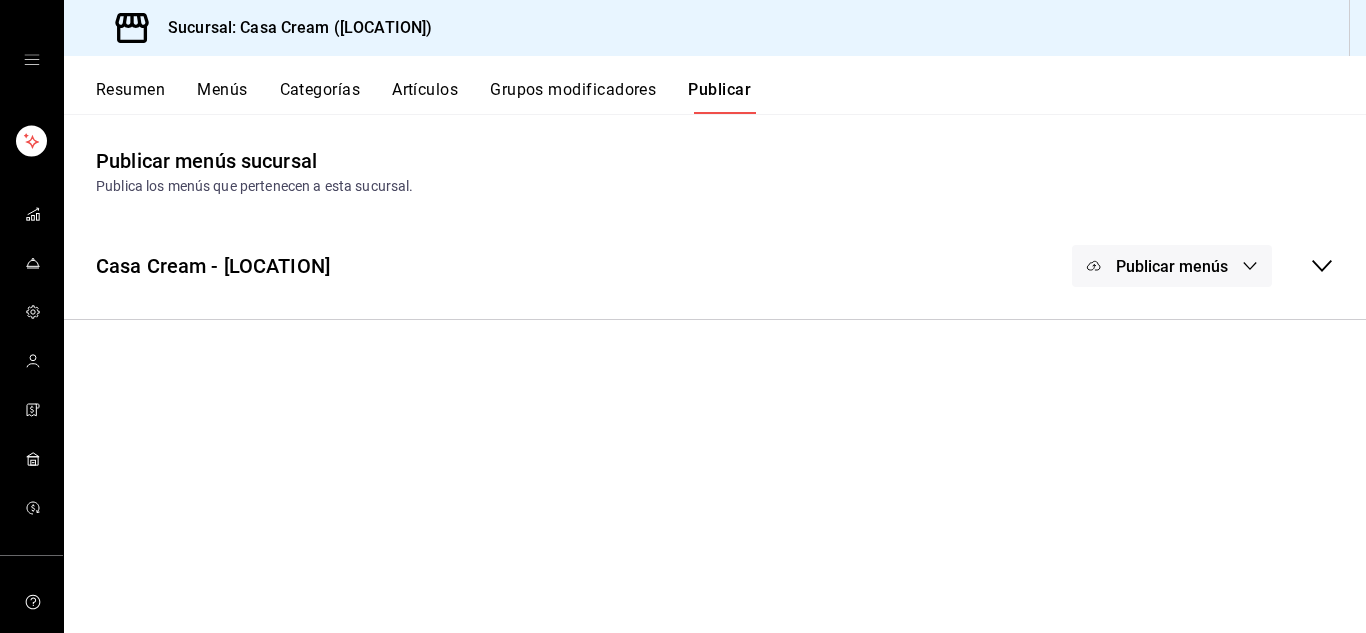 click on "Artículos" at bounding box center (425, 97) 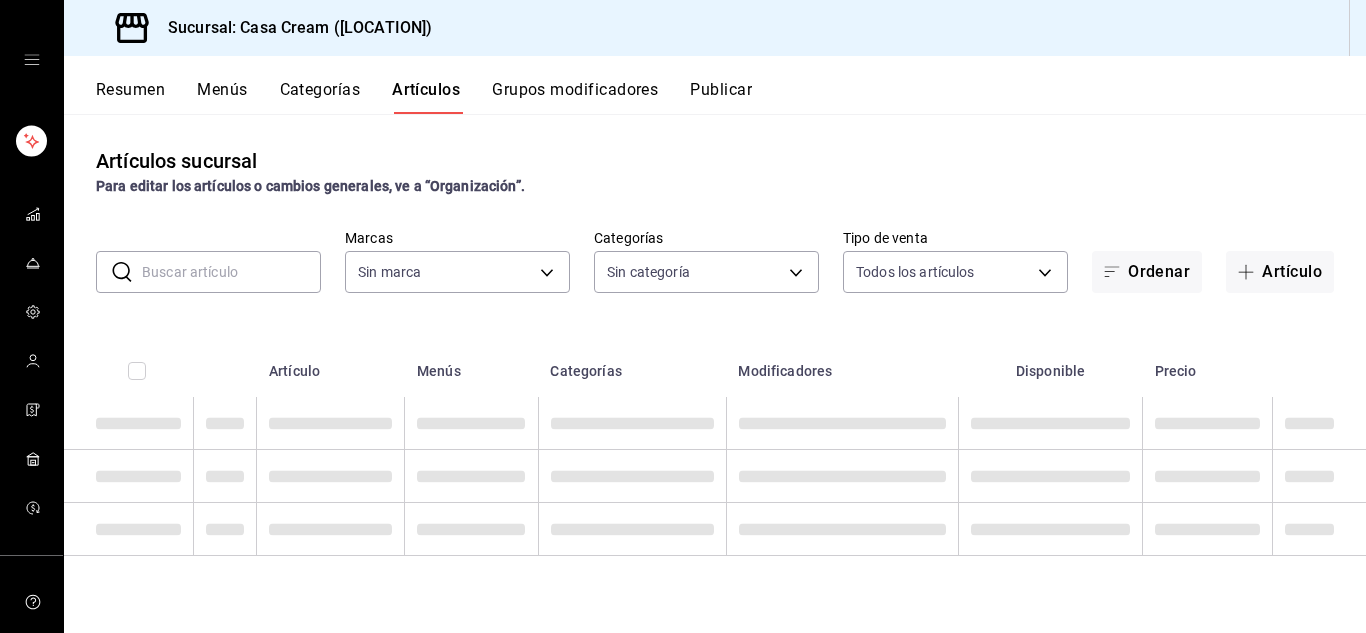 type on "e701ff77-f42f-498f-96da-d699592783c2" 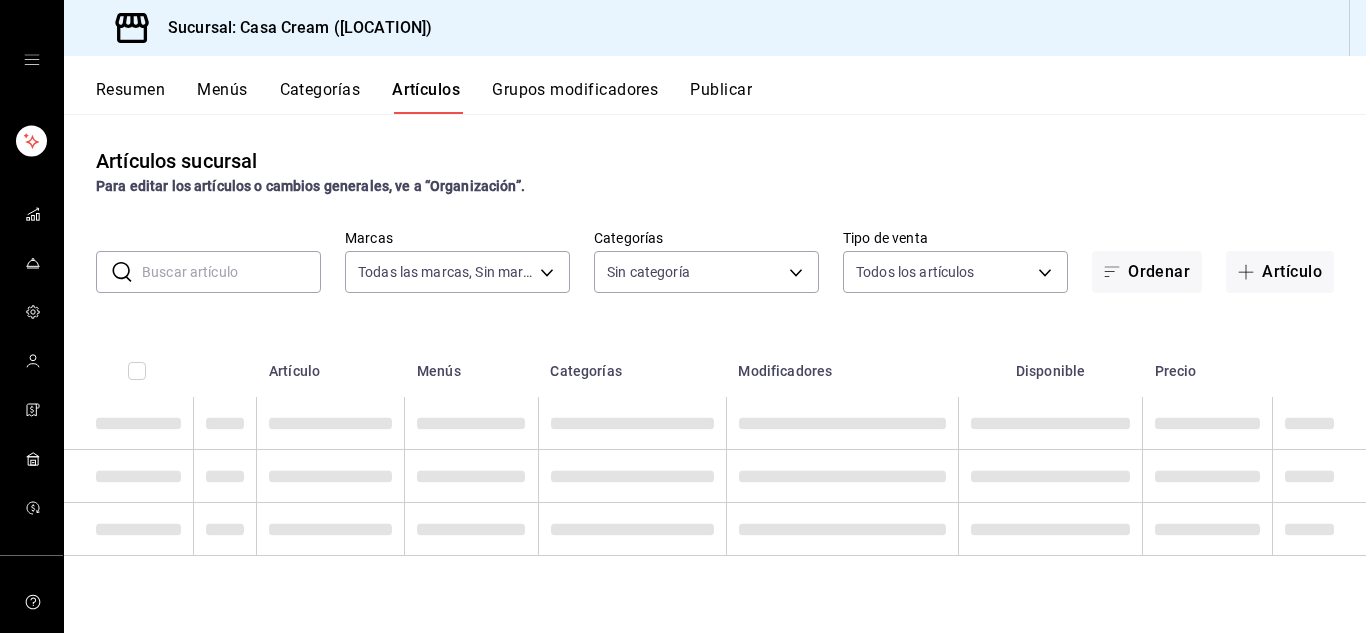 type on "01400e8e-3617-4bd3-a7d4-8201bd4d0e1f,c1bffb07-a2f1-4471-94a3-5d65ea35d6a4,339885d7-d19a-440f-93bf-418e0704160b,dc66ff44-704a-422e-b50d-b731958c292d,5acd5a13-9af1-42cd-a384-b70ed17b858b,63102c03-a13d-47f7-b26f-138b9b10c620,0cd542a6-90cf-469d-becf-0ee29dbaf2a5,c67da809-86e2-4d3e-b713-1e07d2e80782,1dcb986c-d522-4312-b7e4-652ec04cec54,edd2ffbe-9d8c-45b8-ad73-8205dec230af,f5bc64fb-4261-4518-902e-f4d479fd3947,85d43f30-d13b-4683-aac0-0cdb9b6a4738,5bc817ea-b466-4285-9983-c585729450f5,98ac827e-59fd-48f4-b1e0-81c2504c4a95,623e124d-f4fd-4c19-9ca7-347b9c9dd347" 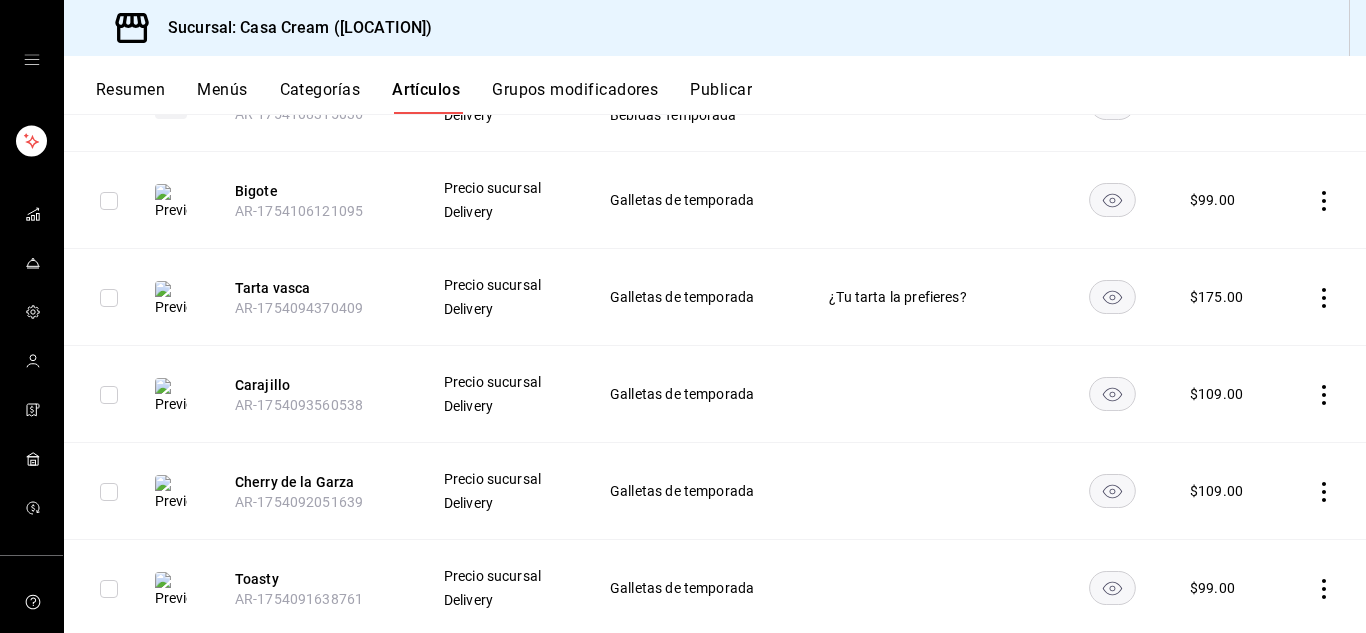 scroll, scrollTop: 666, scrollLeft: 0, axis: vertical 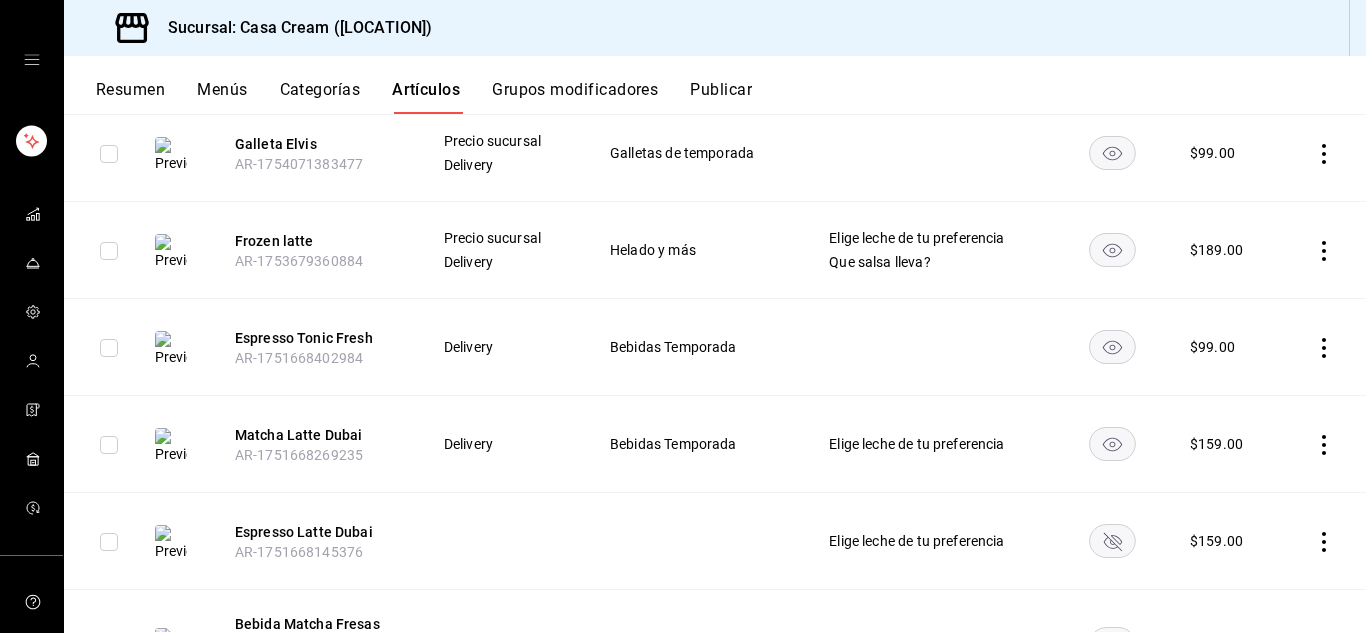 click 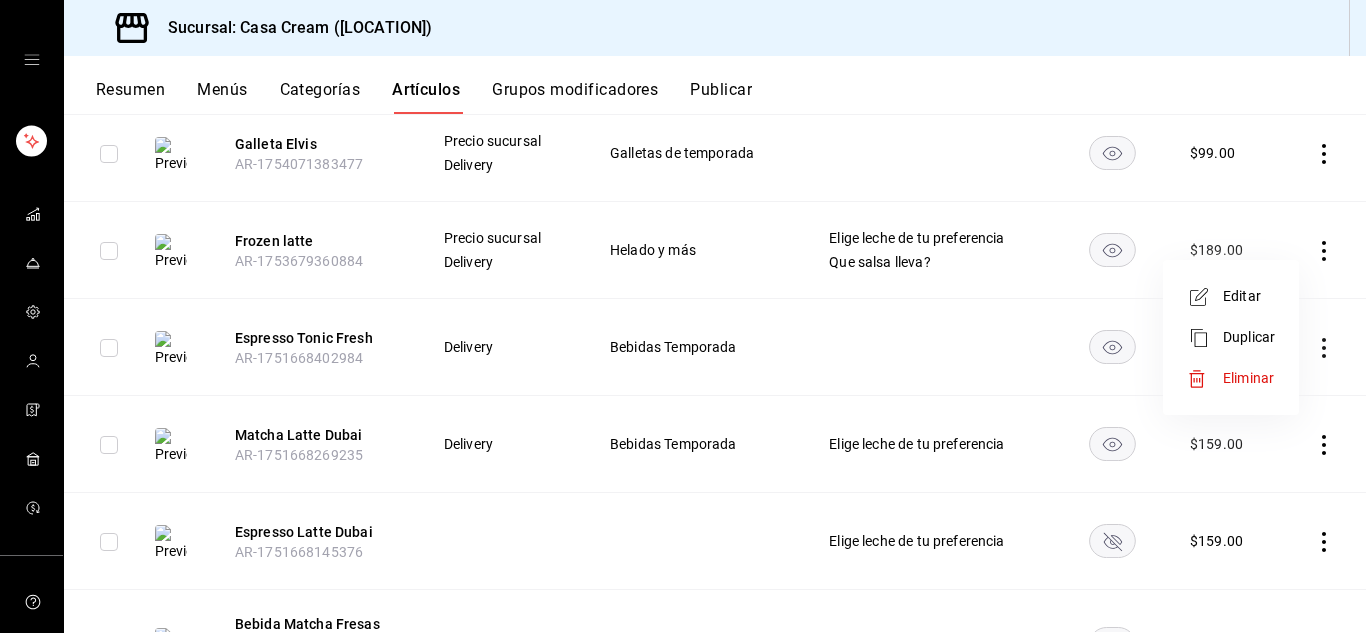 click 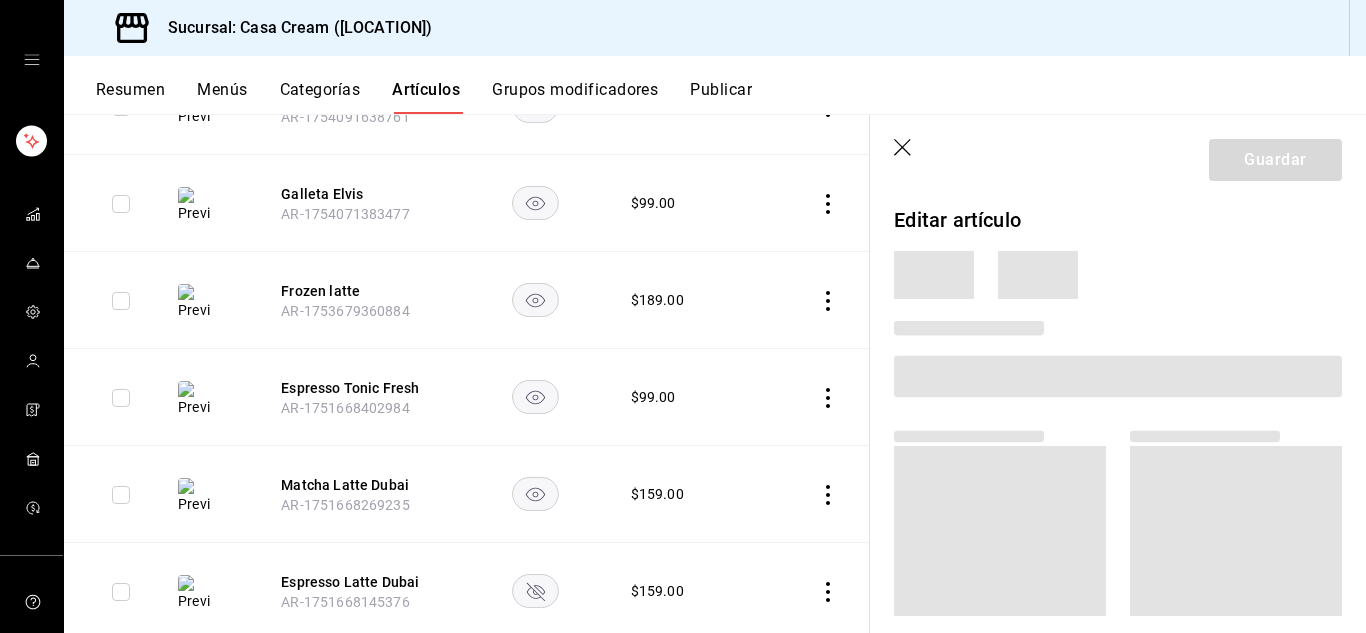 scroll, scrollTop: 1177, scrollLeft: 0, axis: vertical 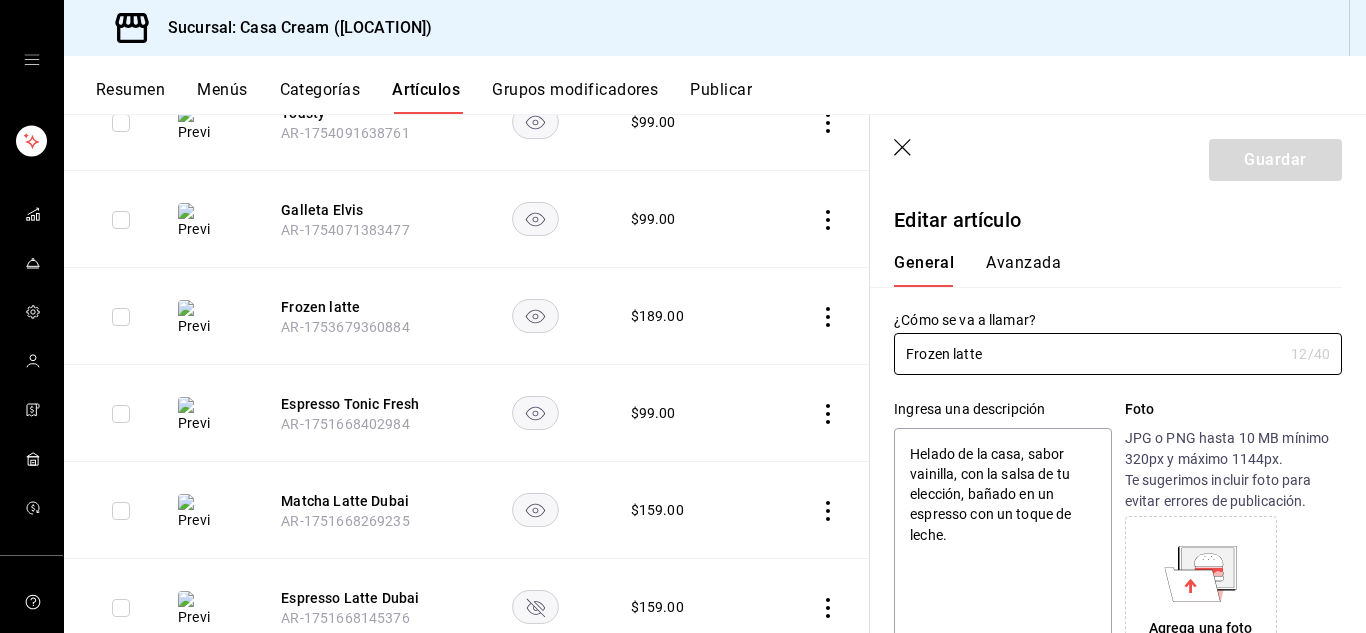 type on "x" 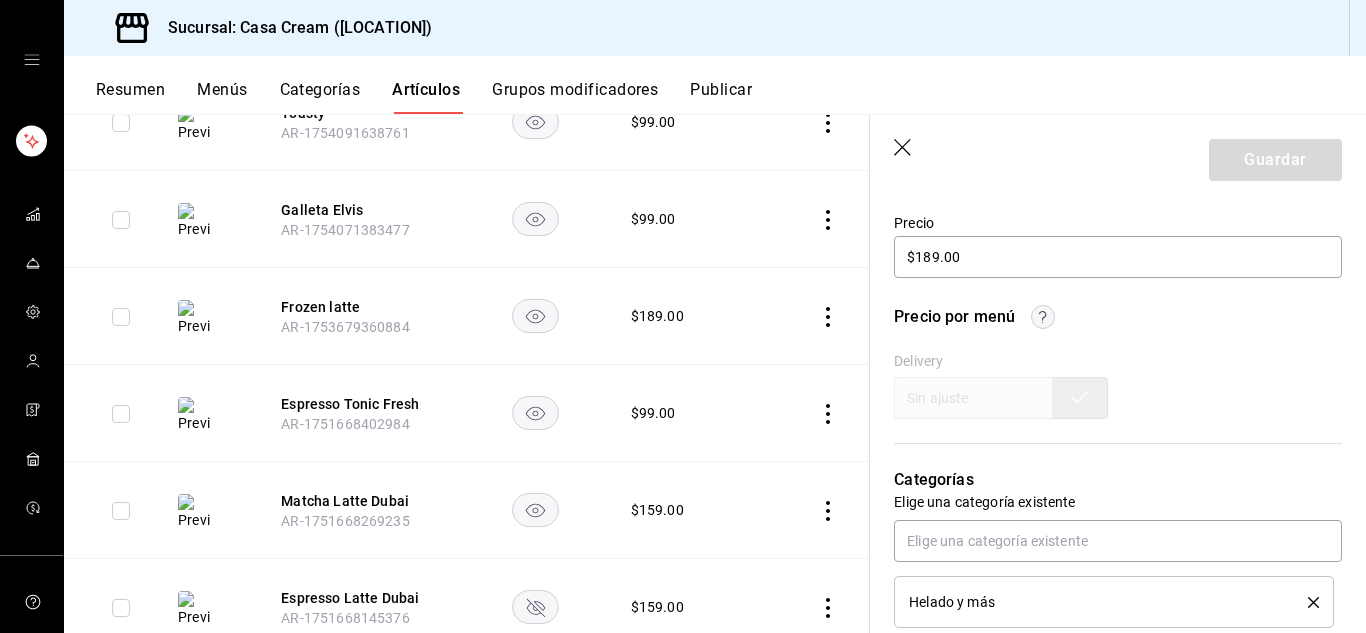 scroll, scrollTop: 629, scrollLeft: 0, axis: vertical 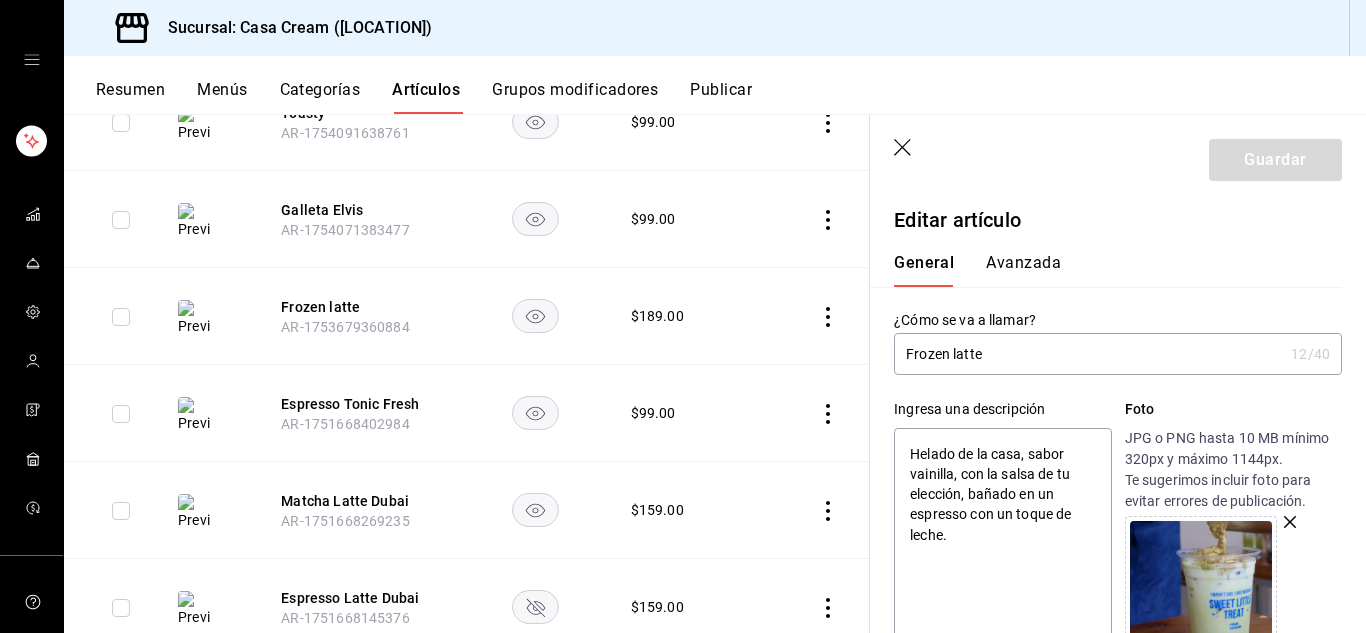 click on "Ingresa una descripción" at bounding box center (1002, 409) 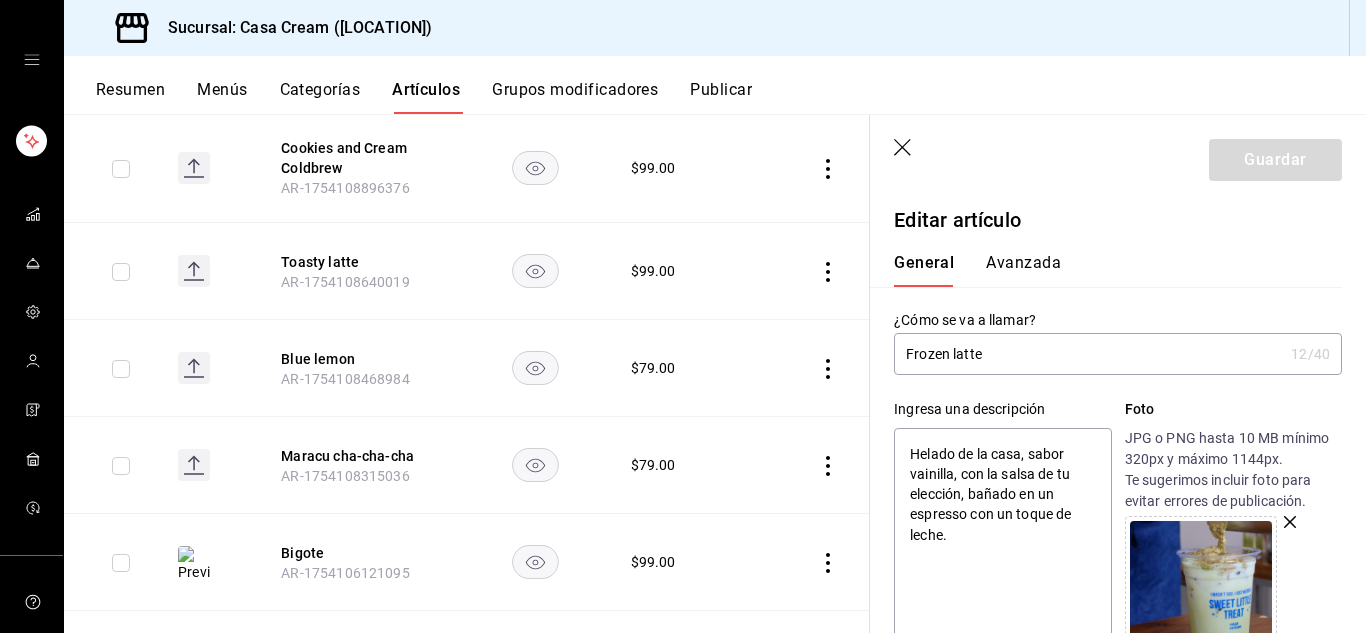 scroll, scrollTop: 354, scrollLeft: 0, axis: vertical 